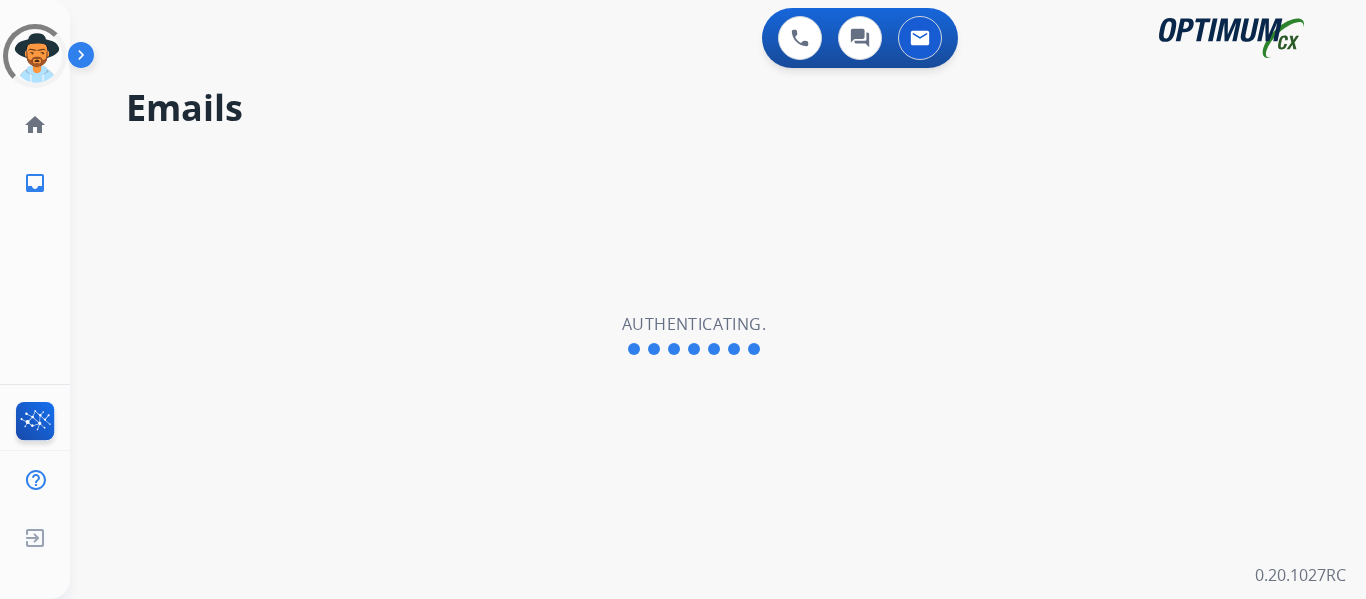 scroll, scrollTop: 0, scrollLeft: 0, axis: both 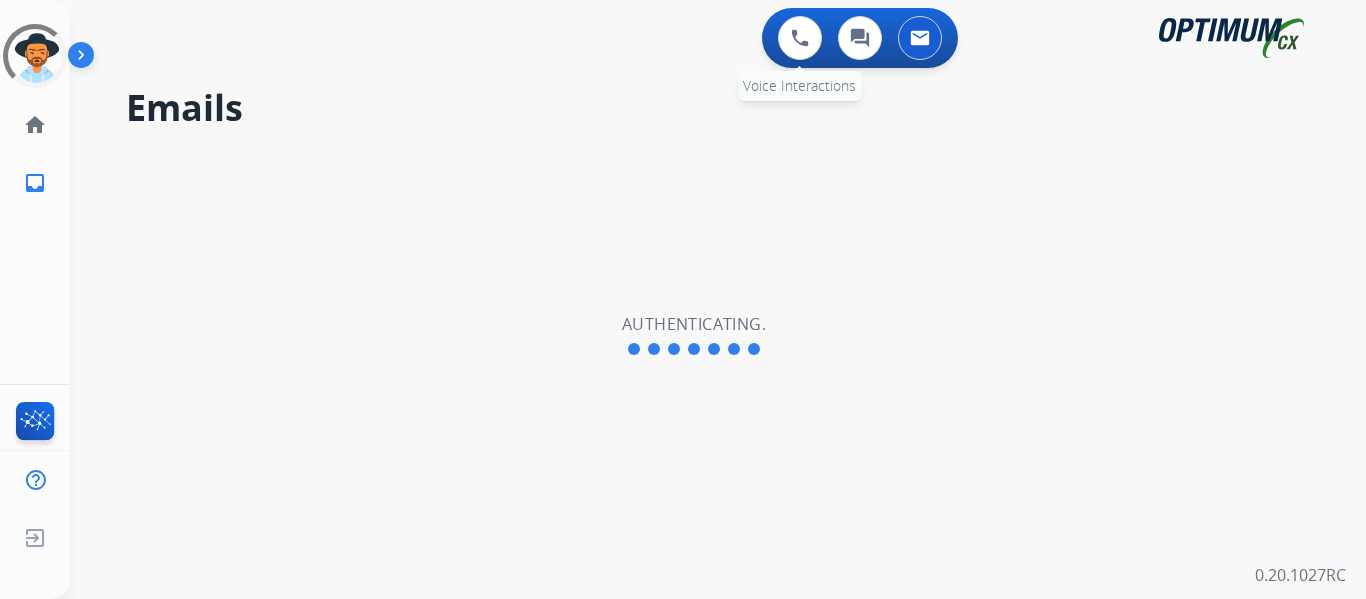 click on "0  Voice Interactions" at bounding box center (800, 38) 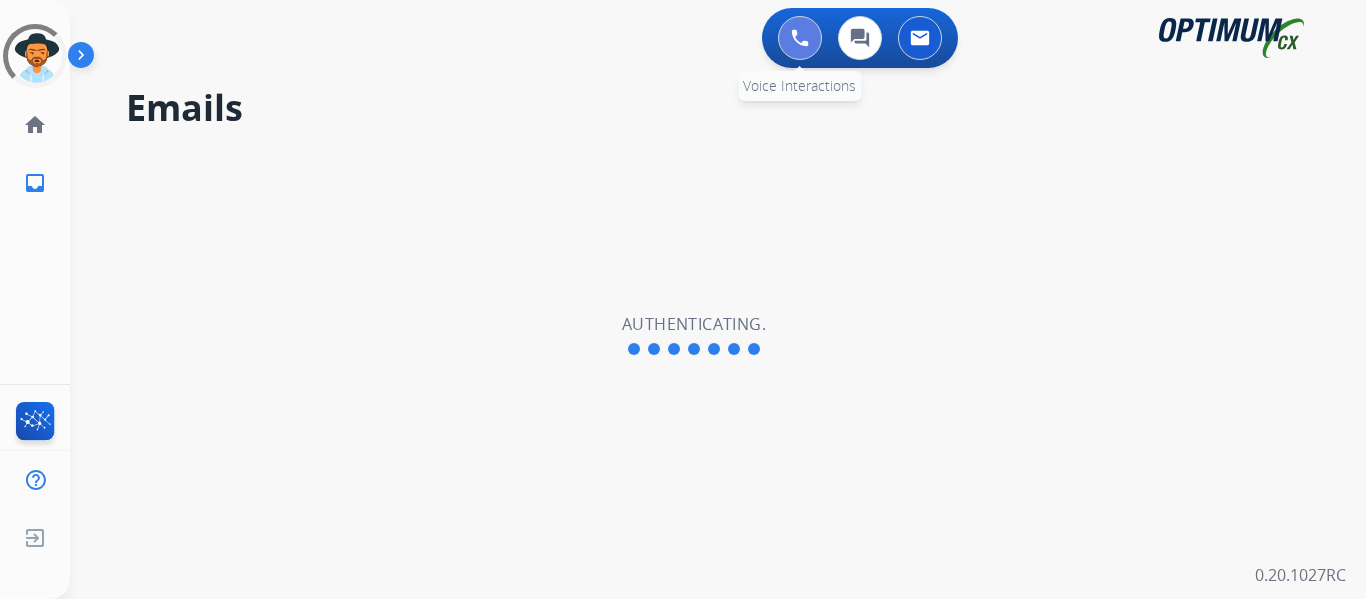 click at bounding box center [800, 38] 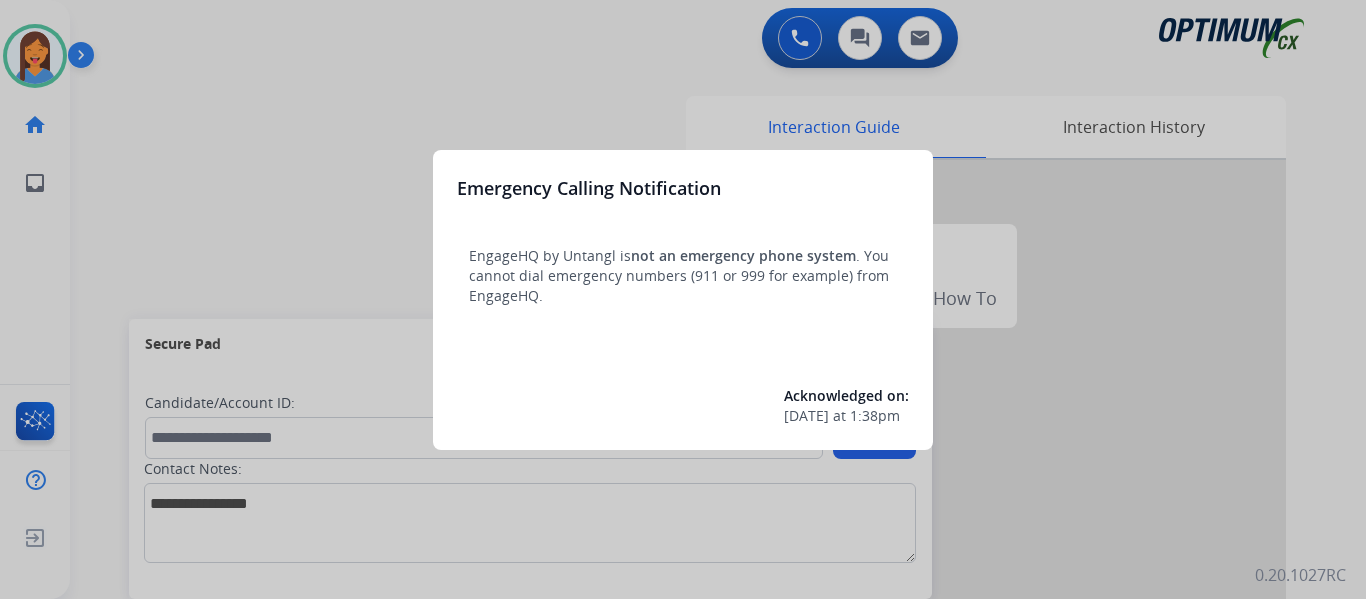click at bounding box center [683, 299] 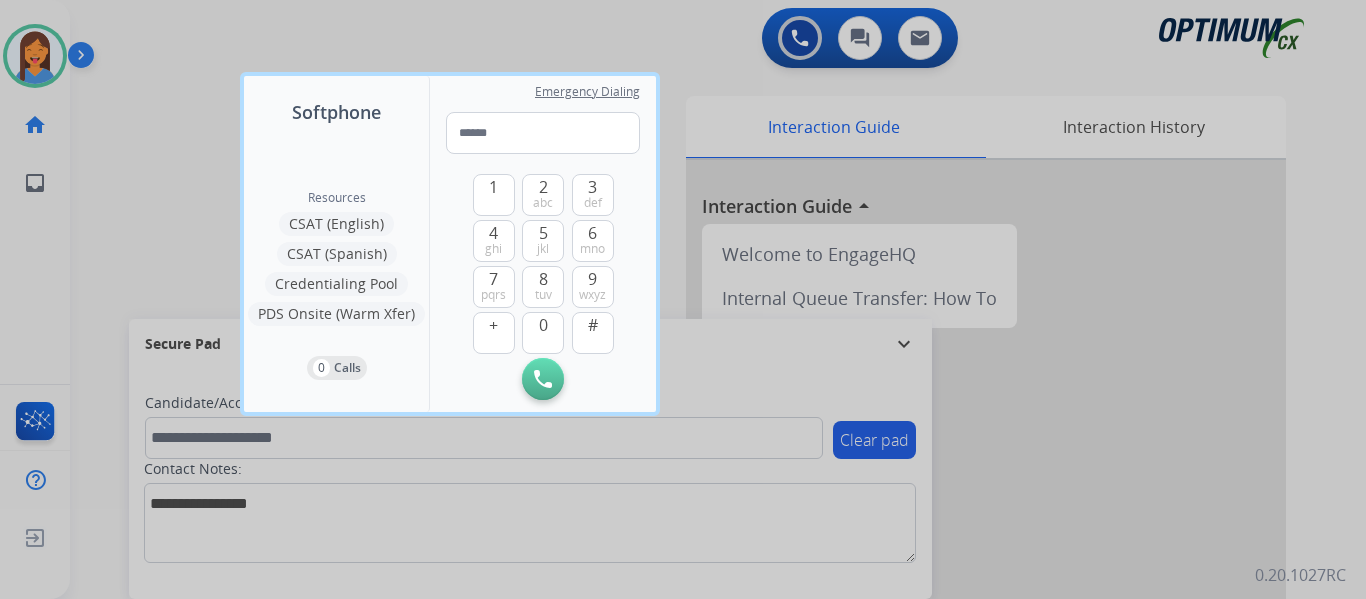 click at bounding box center [683, 299] 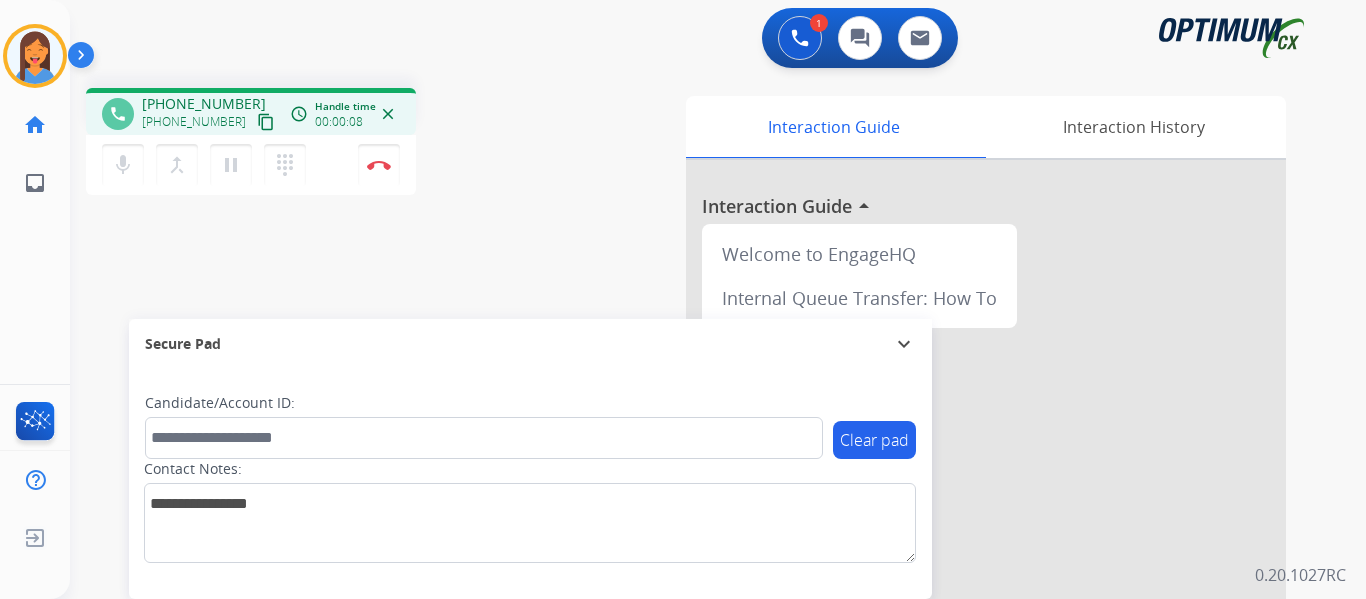 click on "content_copy" at bounding box center [266, 122] 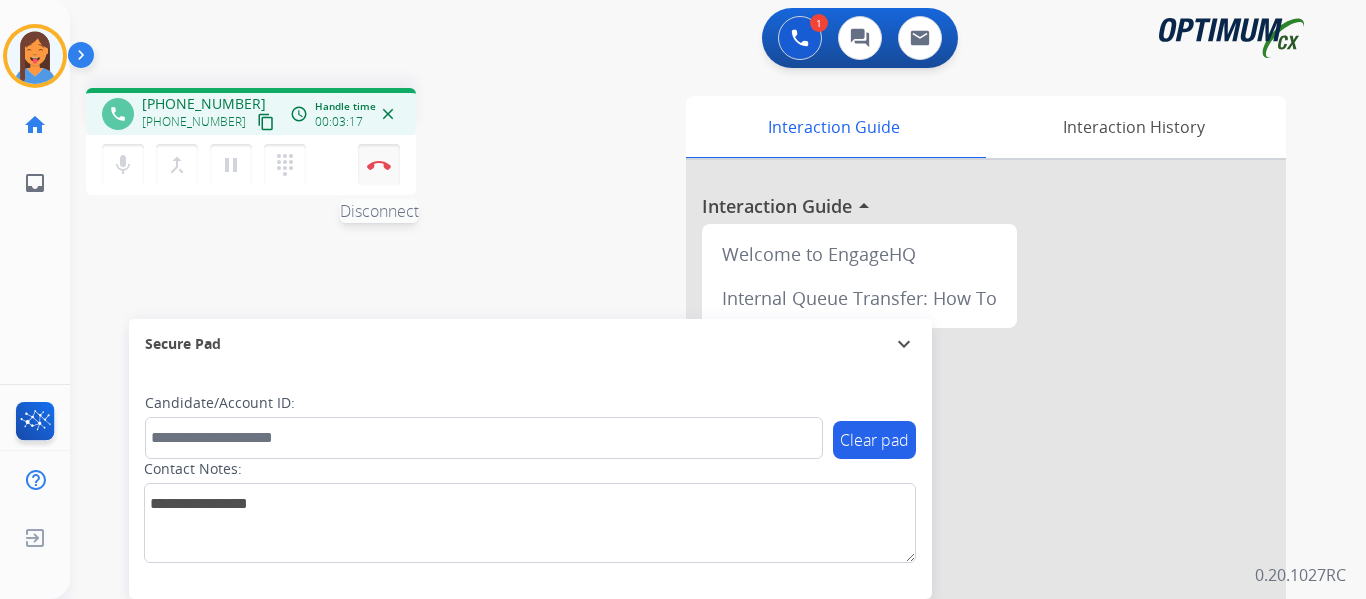 click at bounding box center [379, 165] 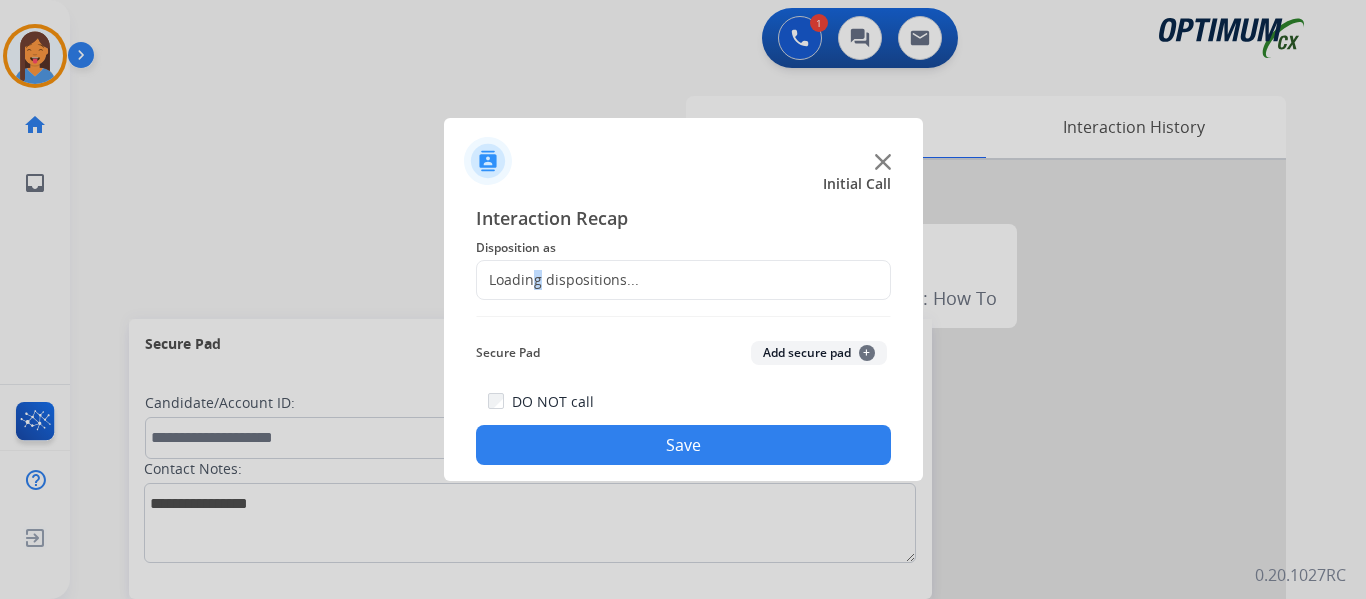click on "Loading dispositions..." 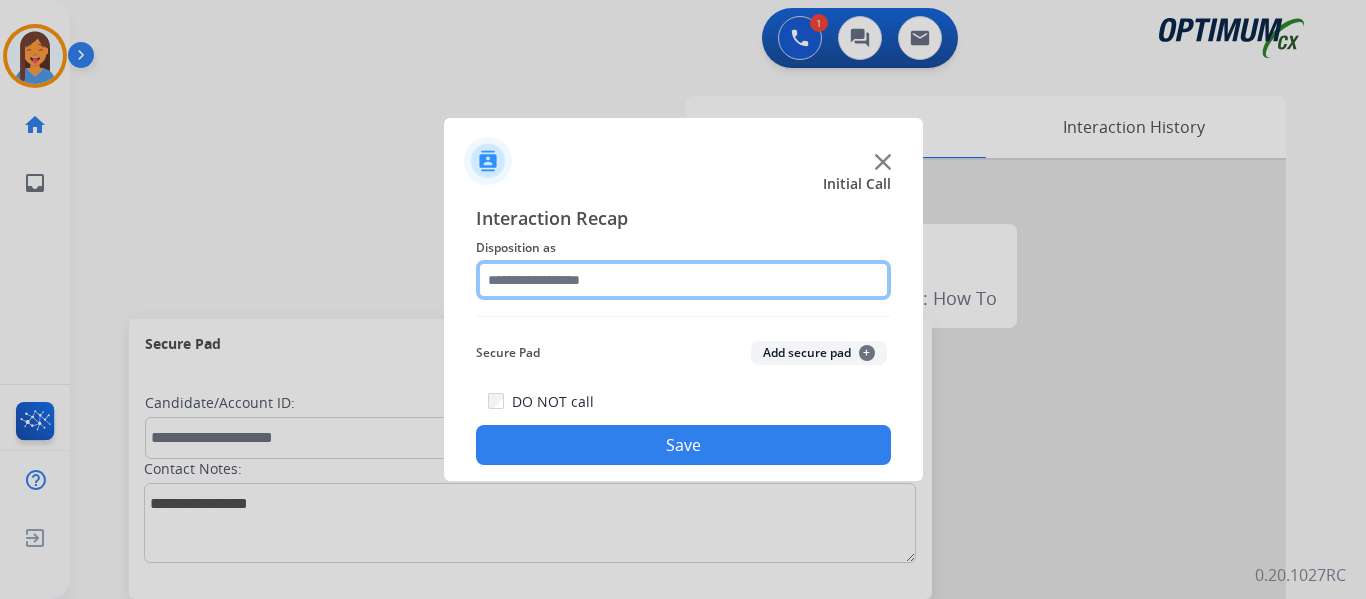 click 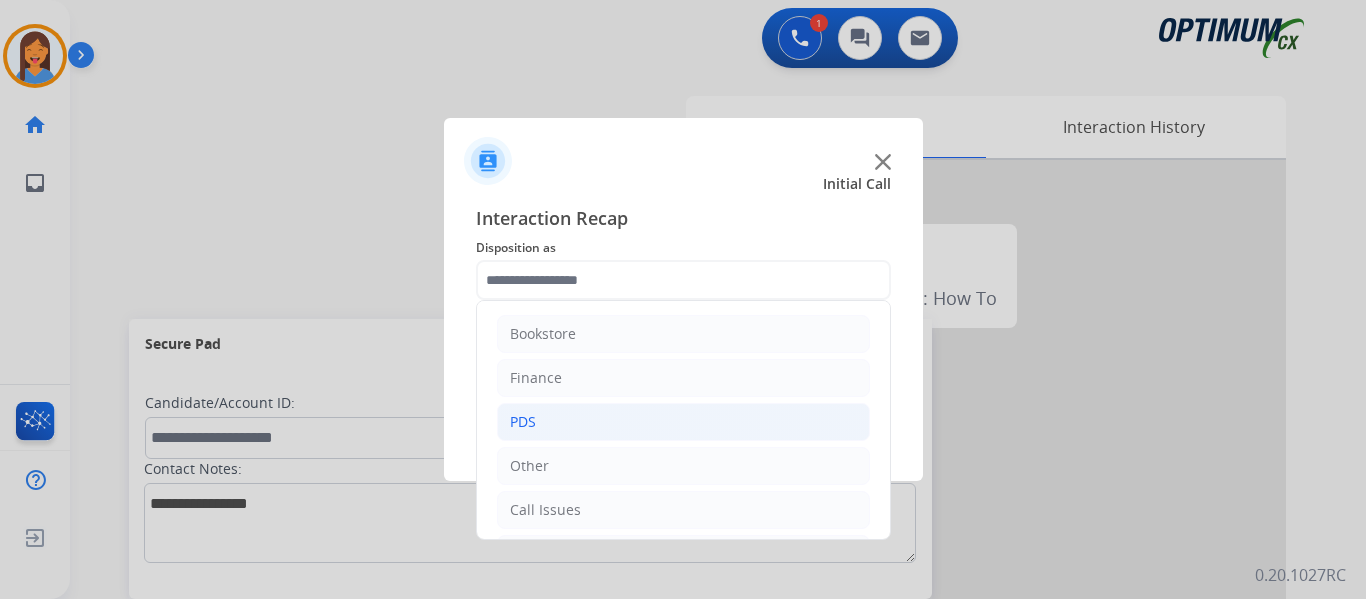 click on "PDS" 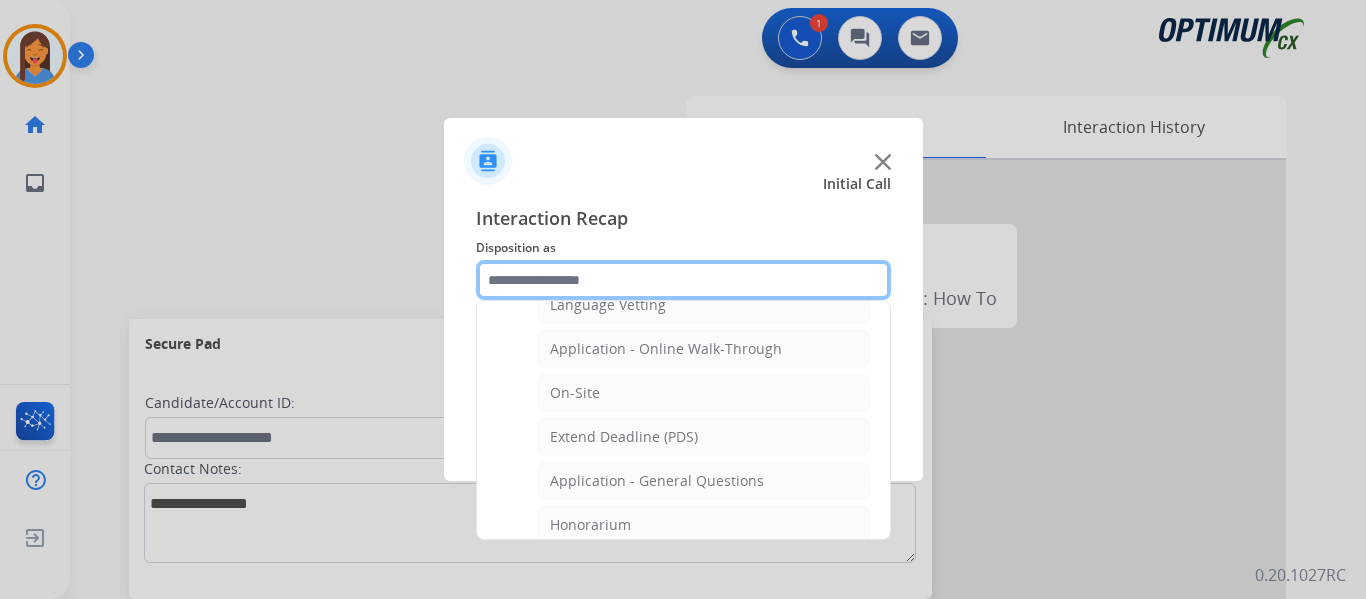 scroll, scrollTop: 500, scrollLeft: 0, axis: vertical 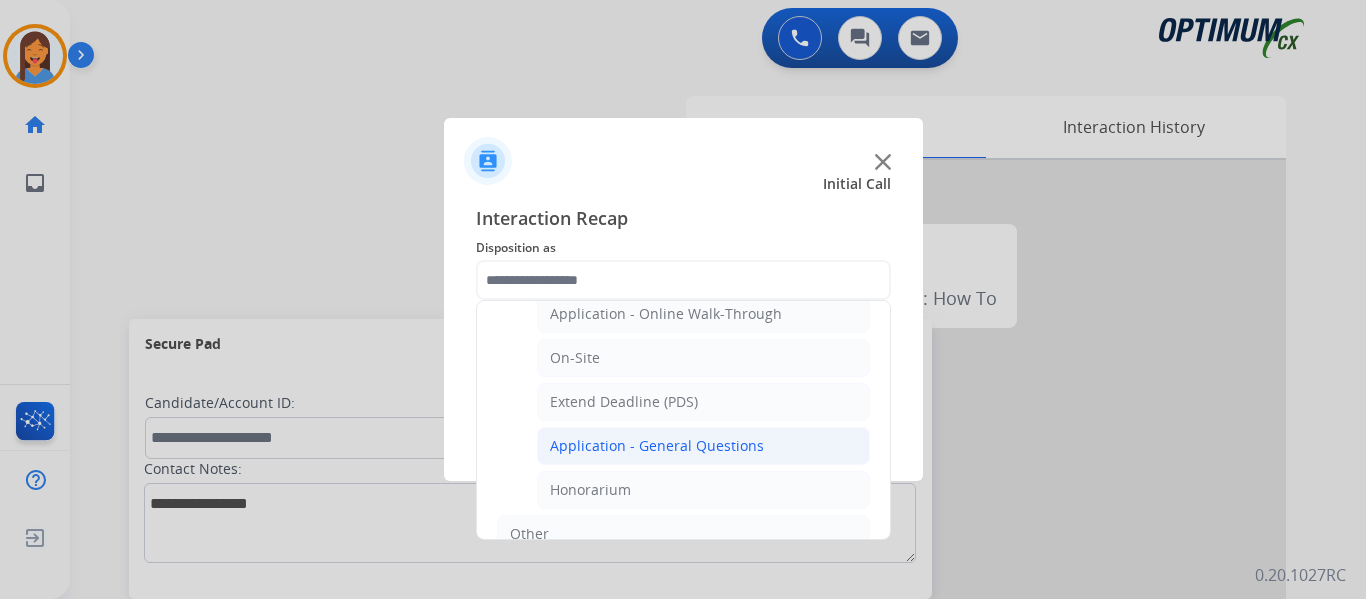 click on "Application - General Questions" 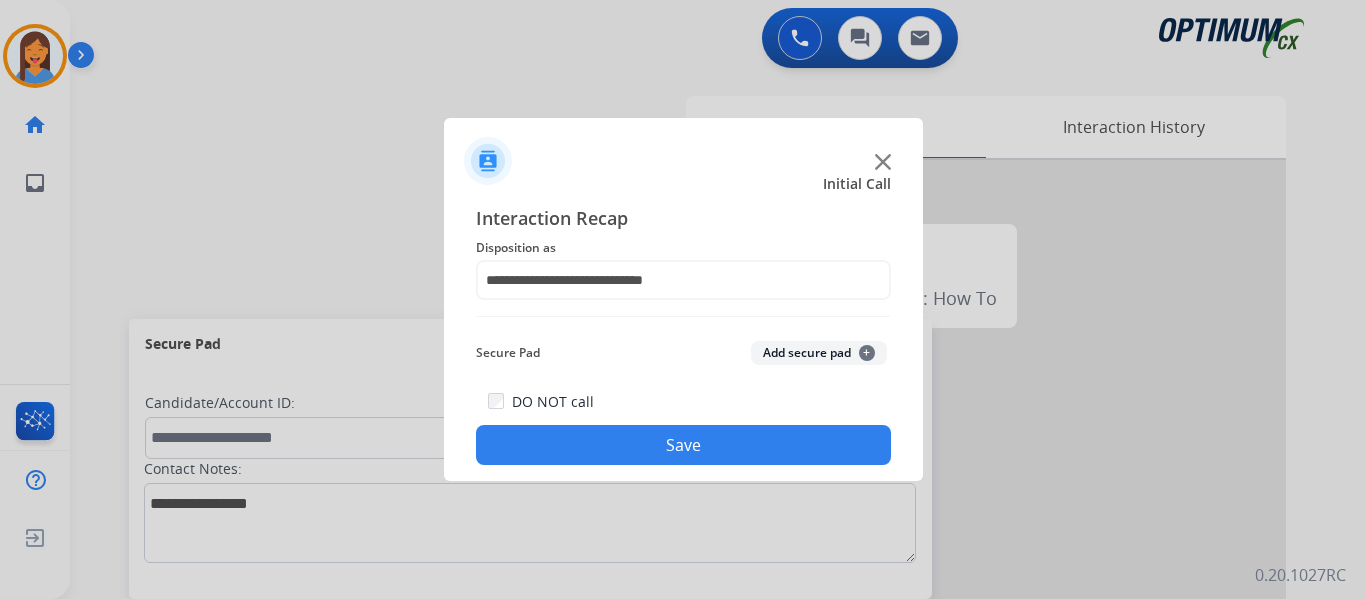 click on "Save" 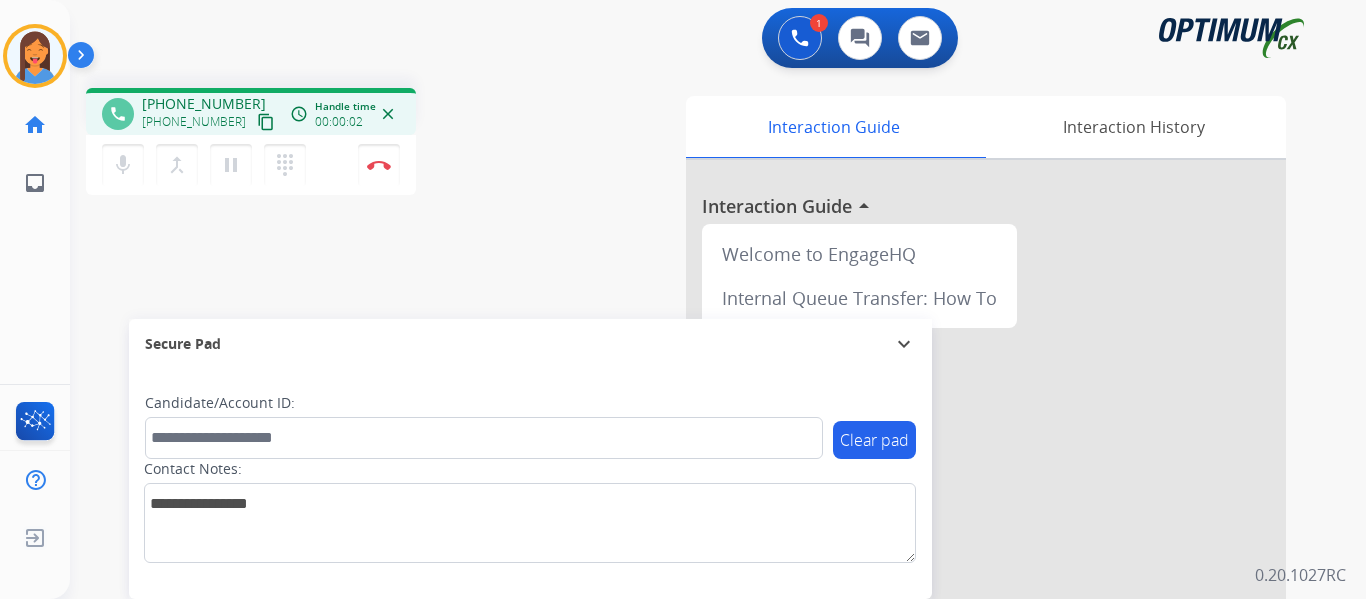 drag, startPoint x: 245, startPoint y: 118, endPoint x: 270, endPoint y: 136, distance: 30.805843 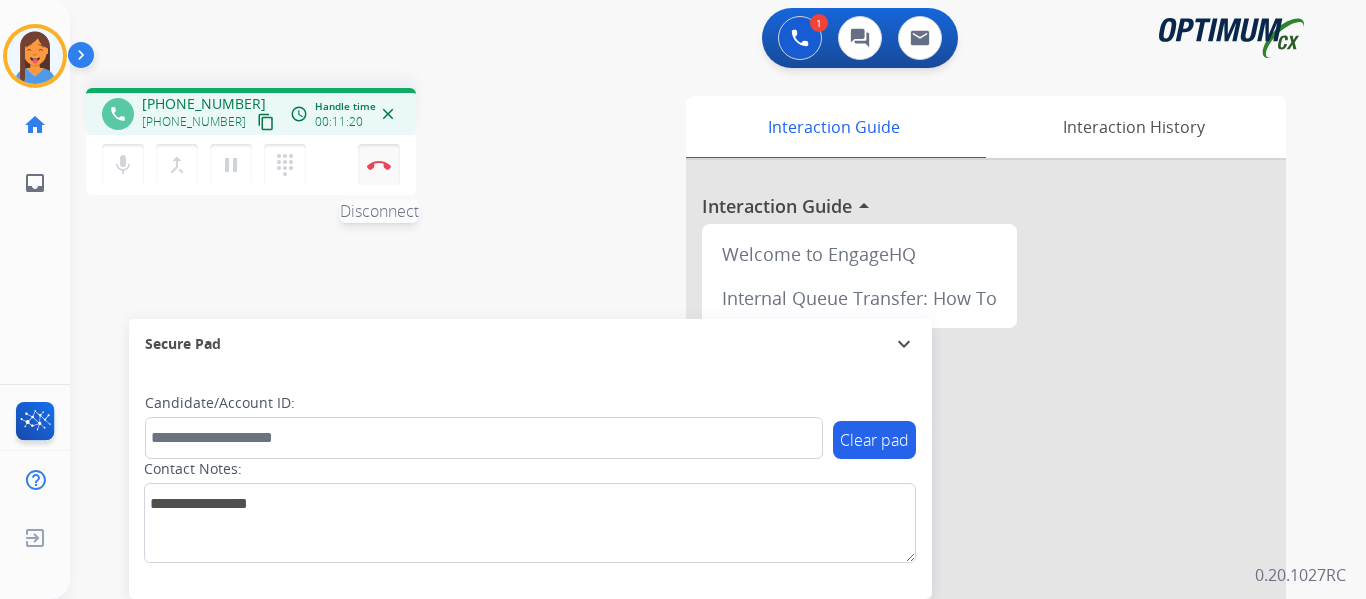 click at bounding box center [379, 165] 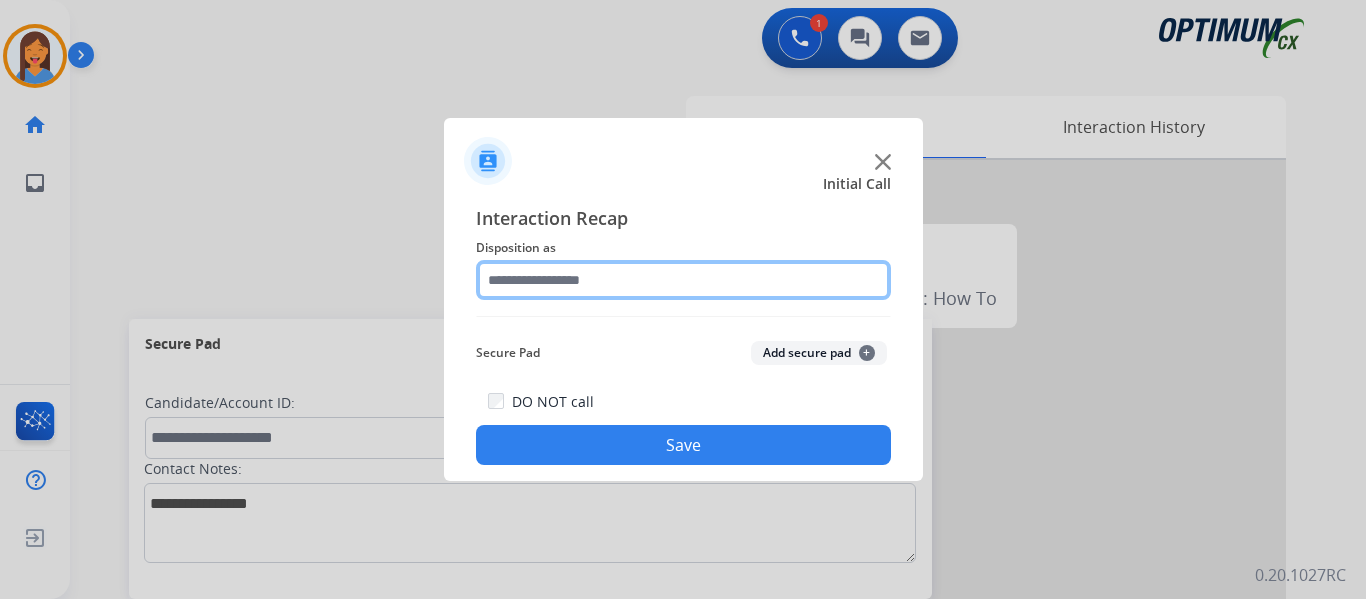 click 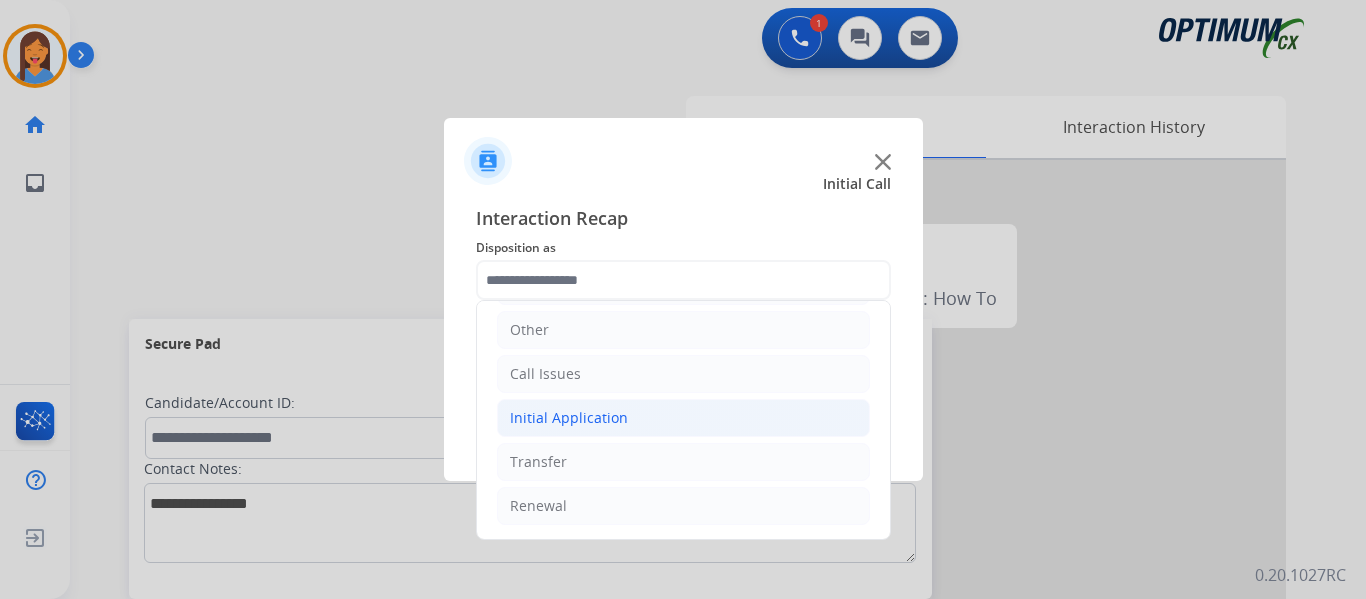 click on "Initial Application" 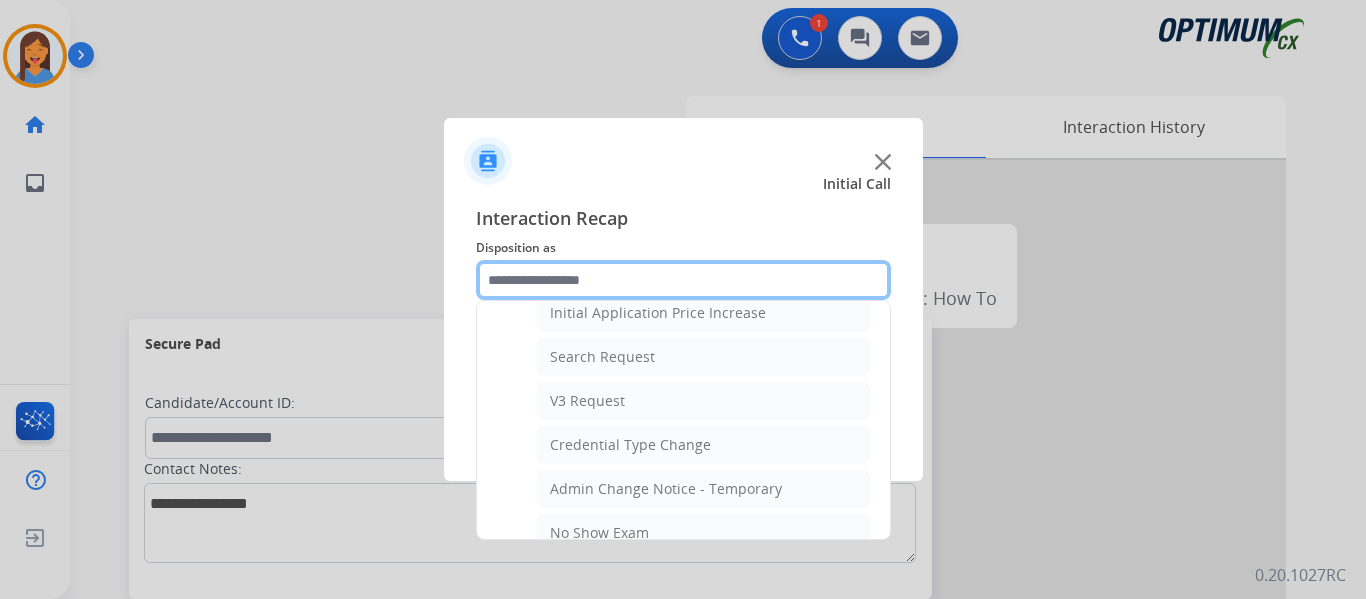 scroll, scrollTop: 736, scrollLeft: 0, axis: vertical 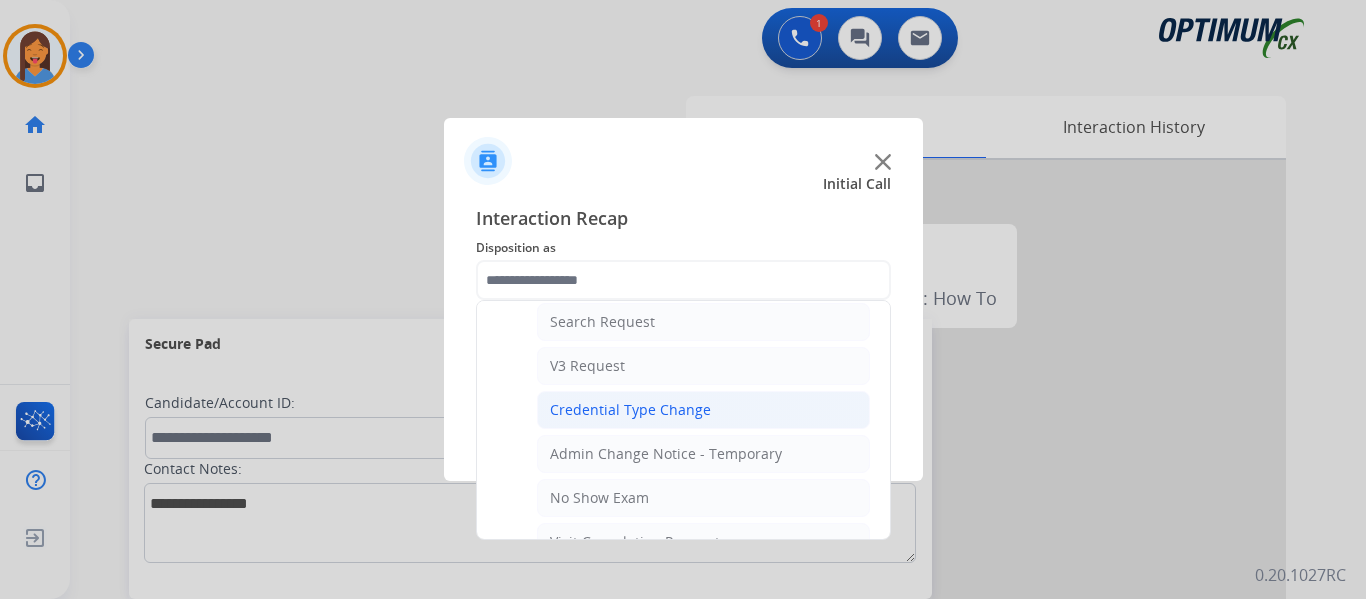 click on "Credential Type Change" 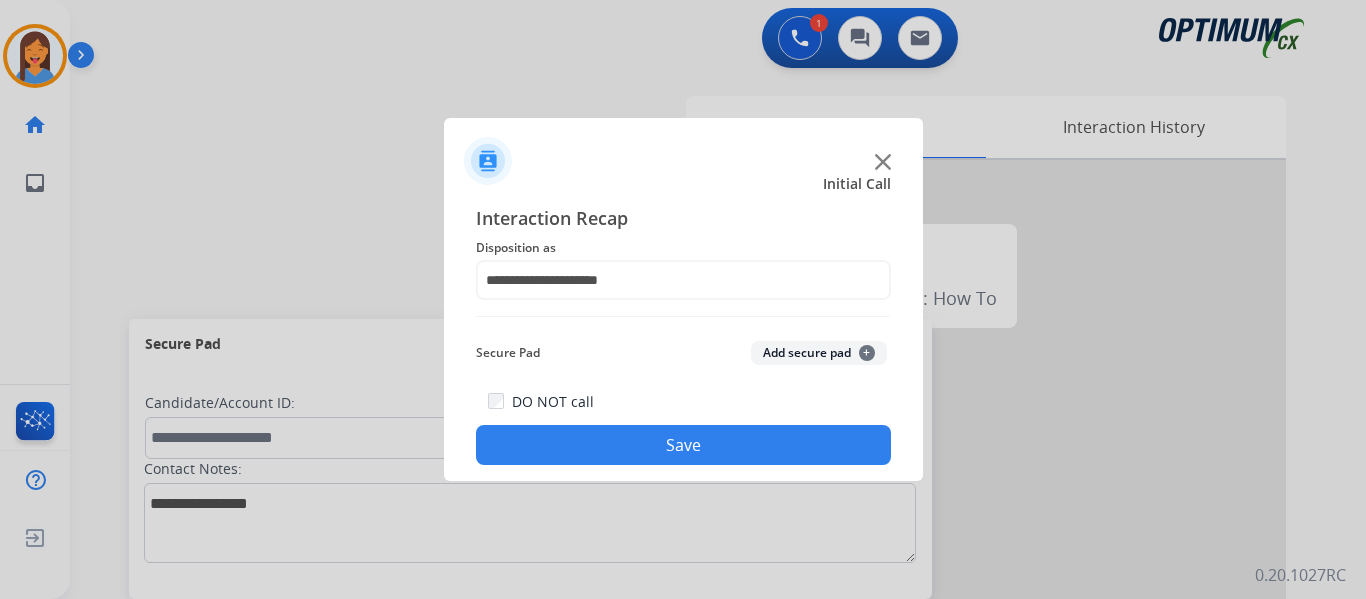 click on "Save" 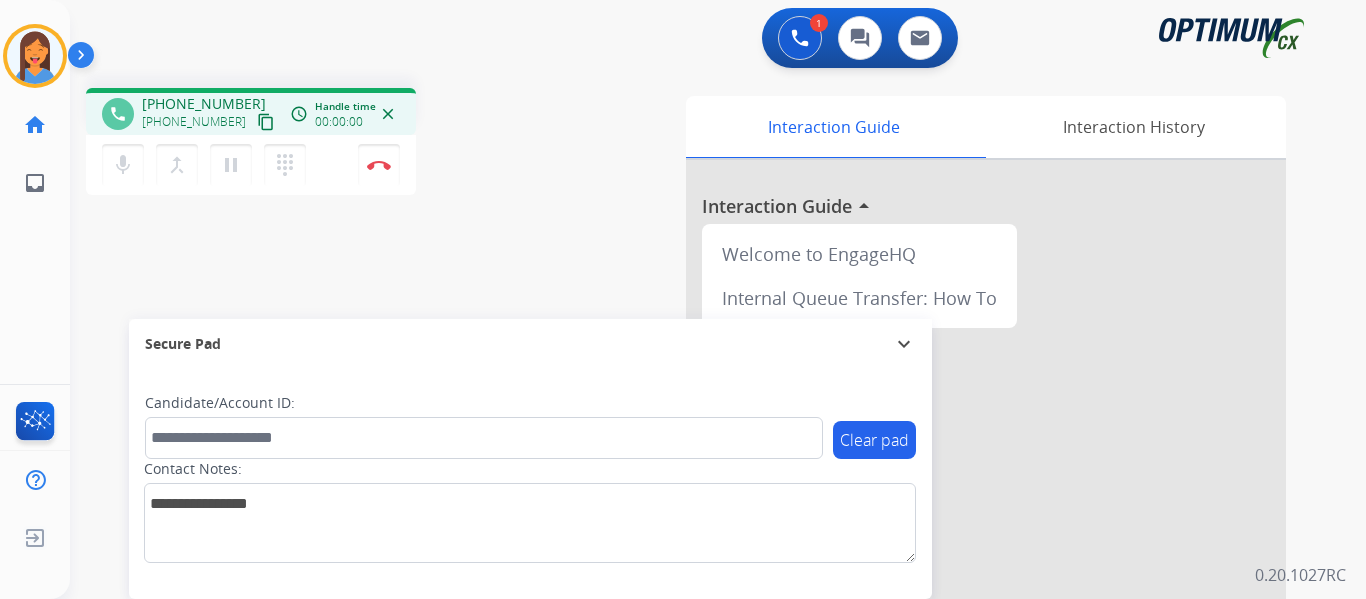click on "content_copy" at bounding box center [266, 122] 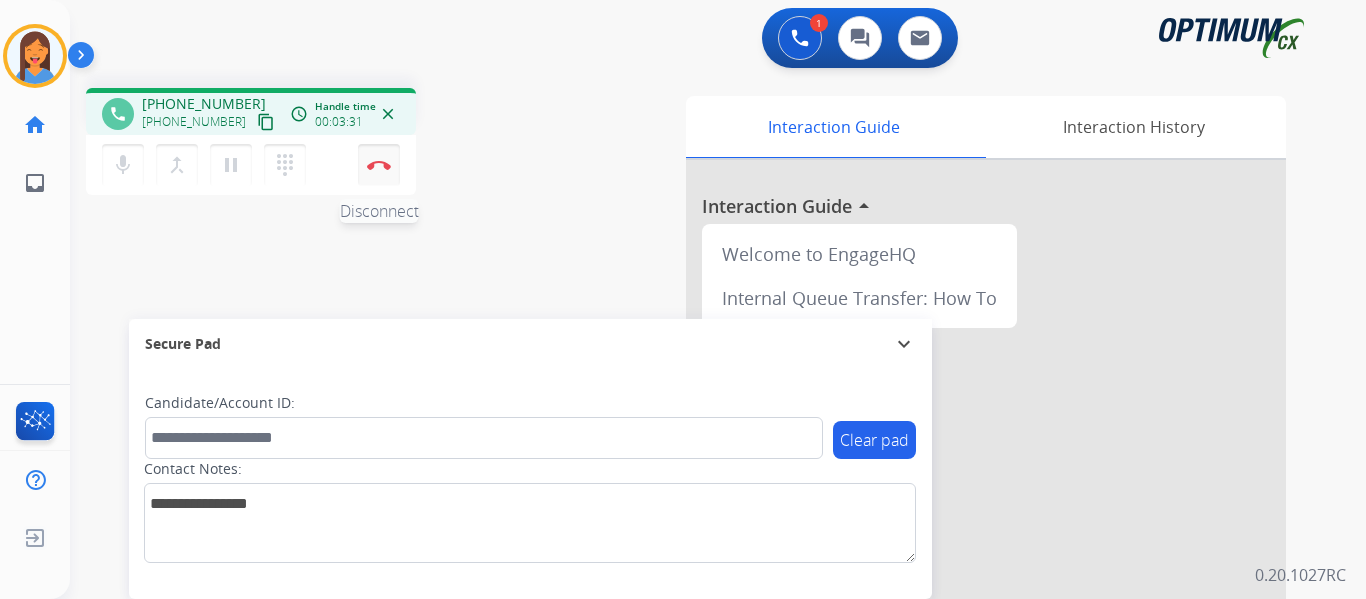 click at bounding box center [379, 165] 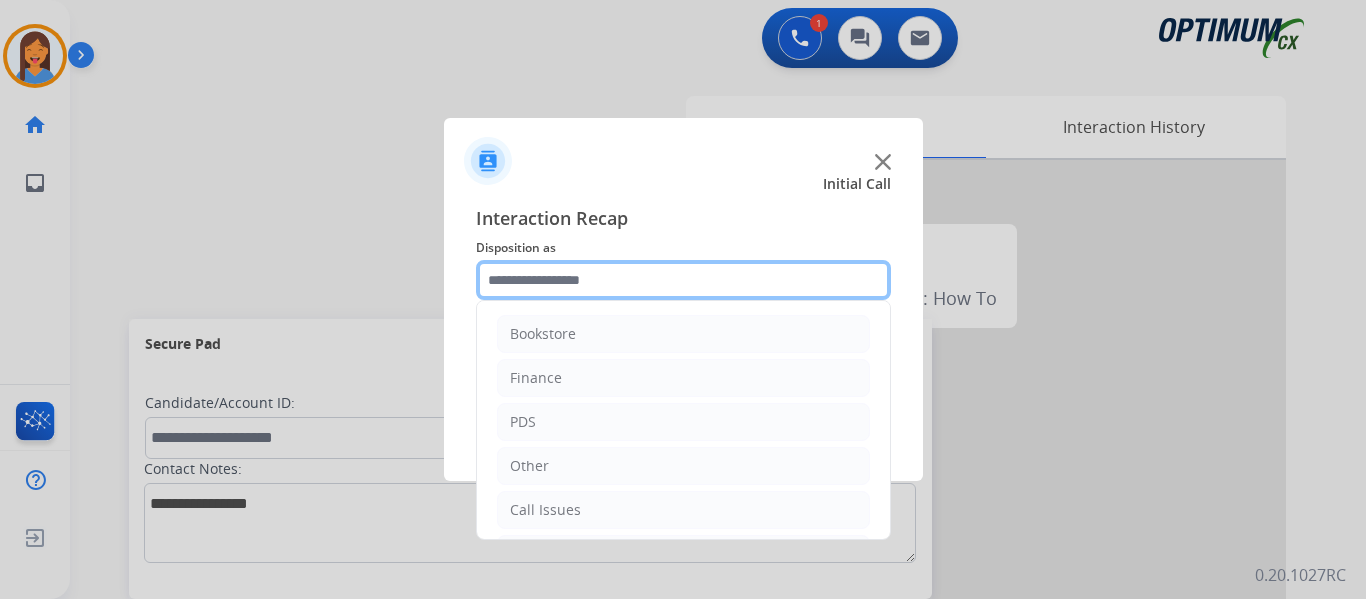 click 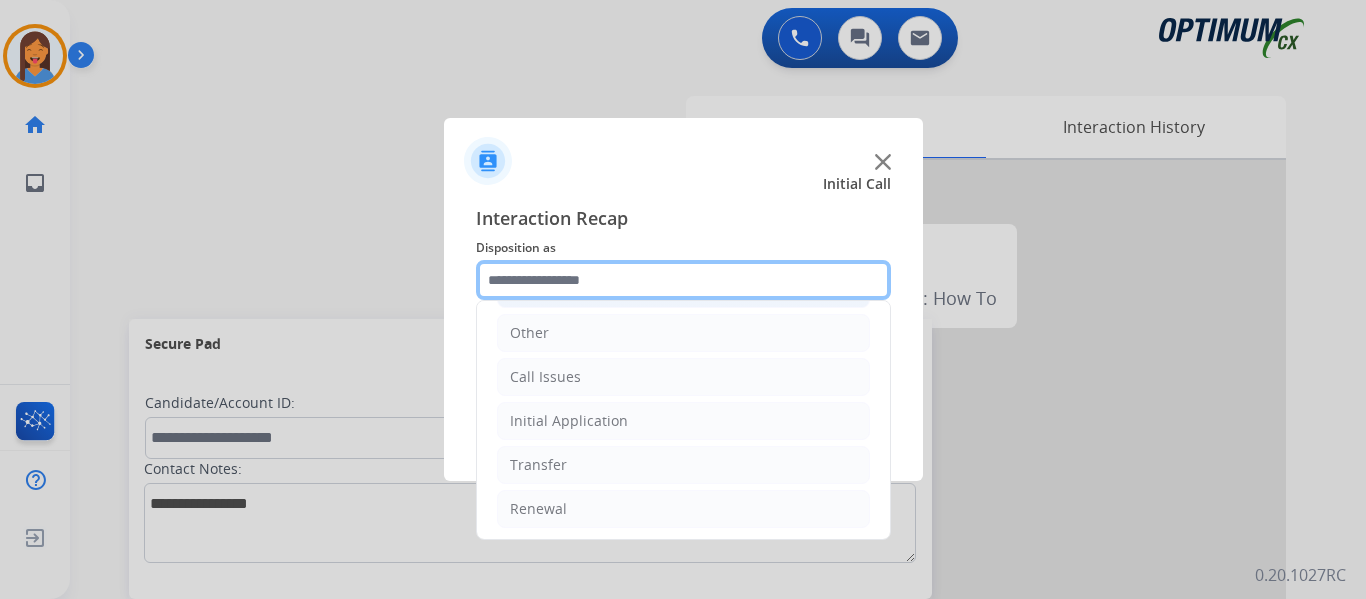 scroll, scrollTop: 136, scrollLeft: 0, axis: vertical 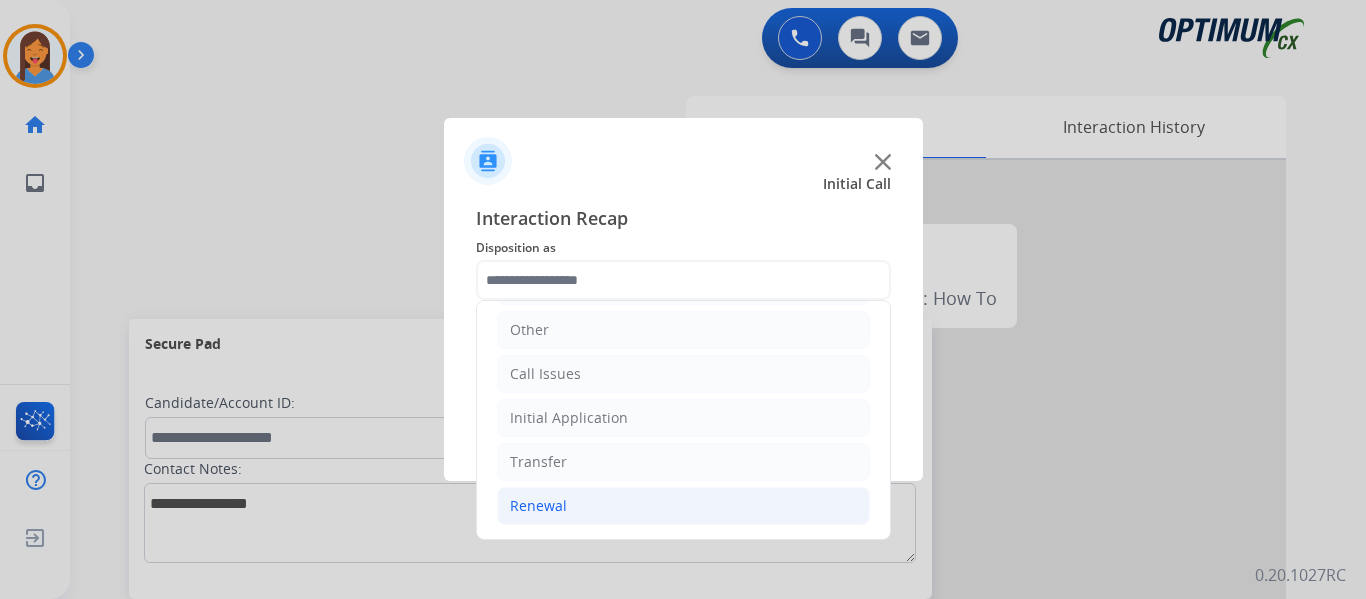 click on "Renewal" 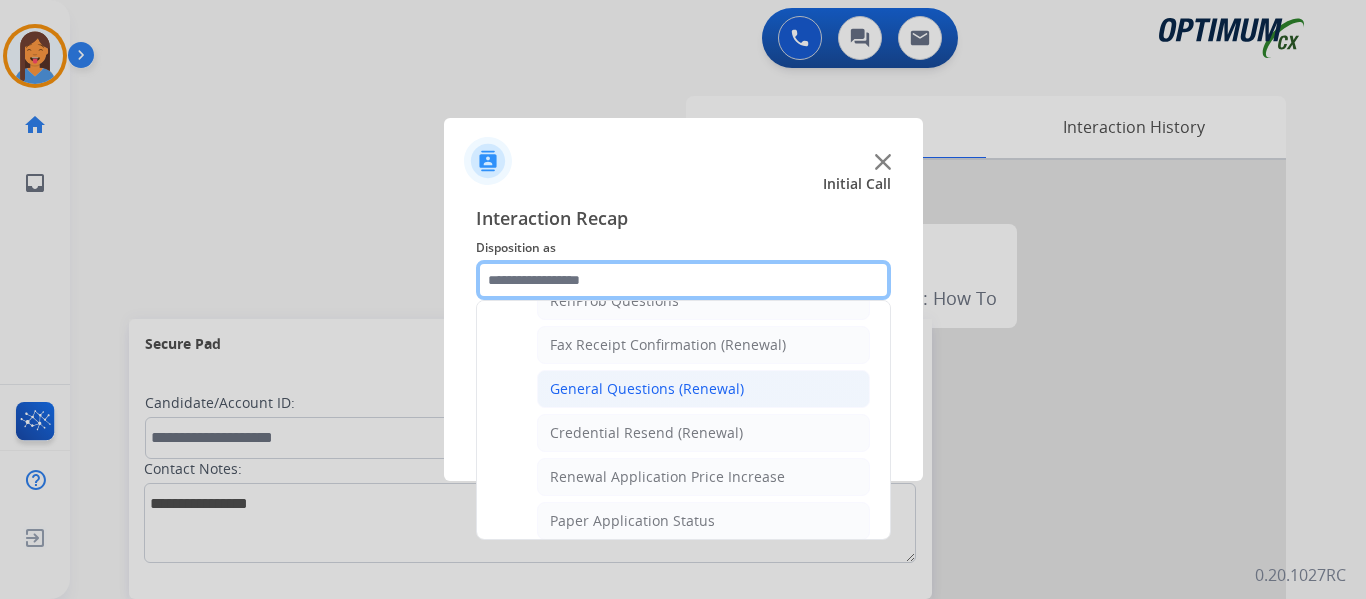 scroll, scrollTop: 536, scrollLeft: 0, axis: vertical 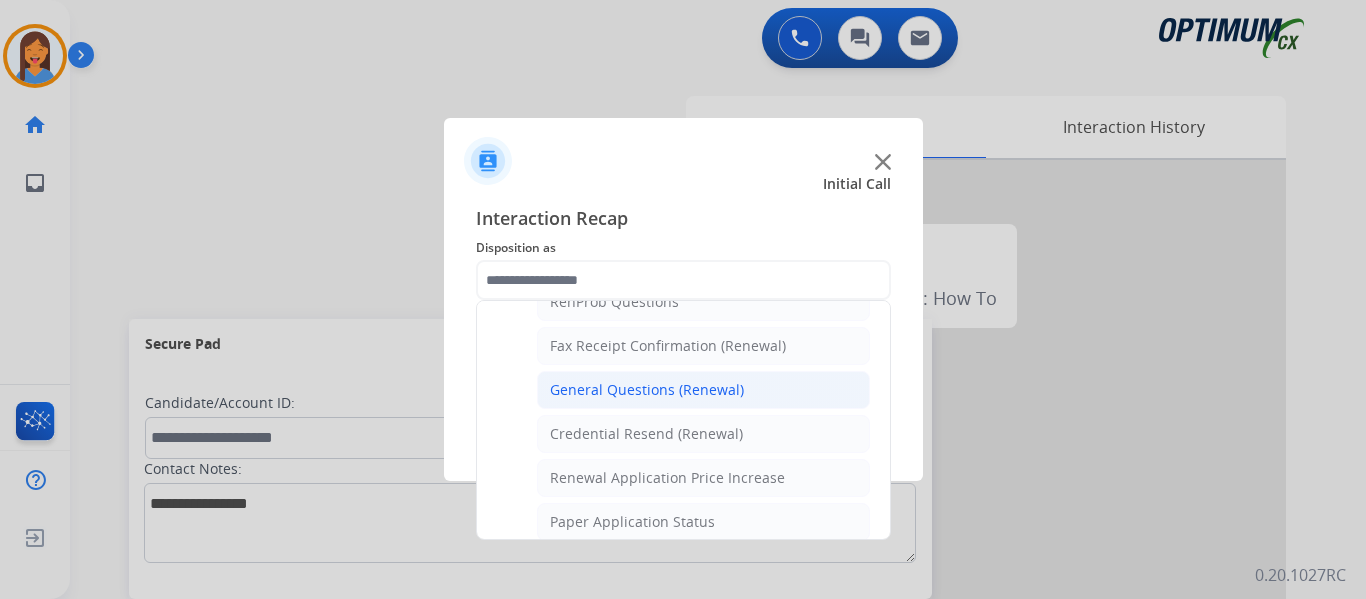 click on "General Questions (Renewal)" 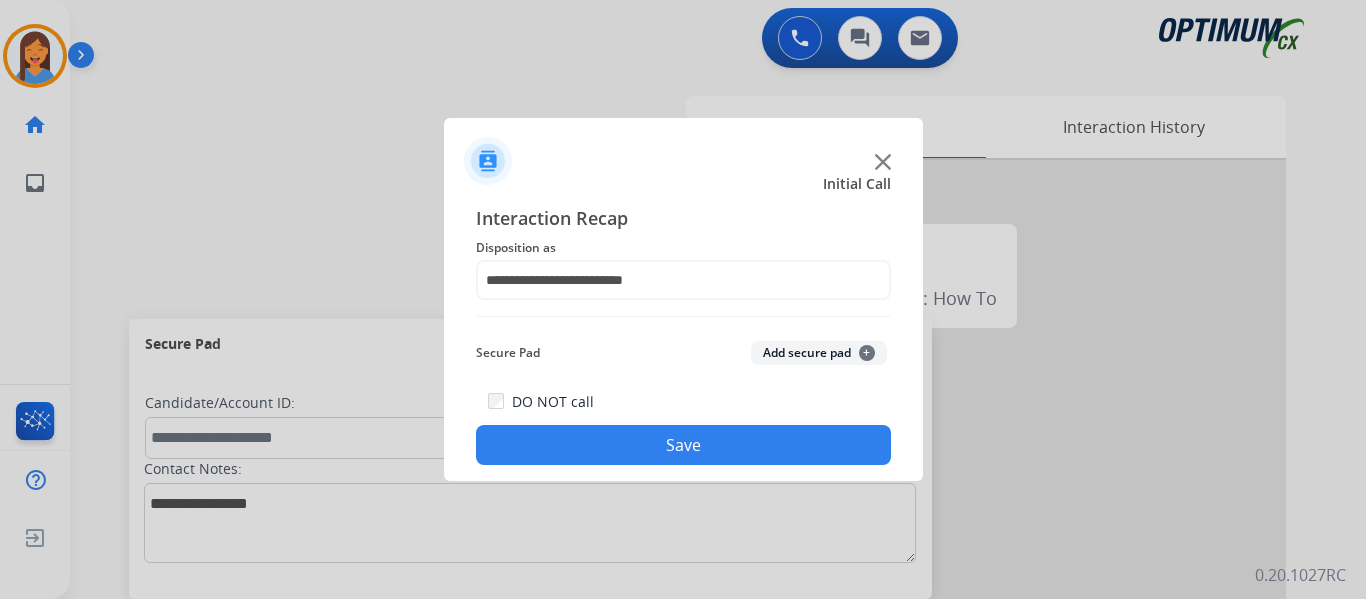 click on "Save" 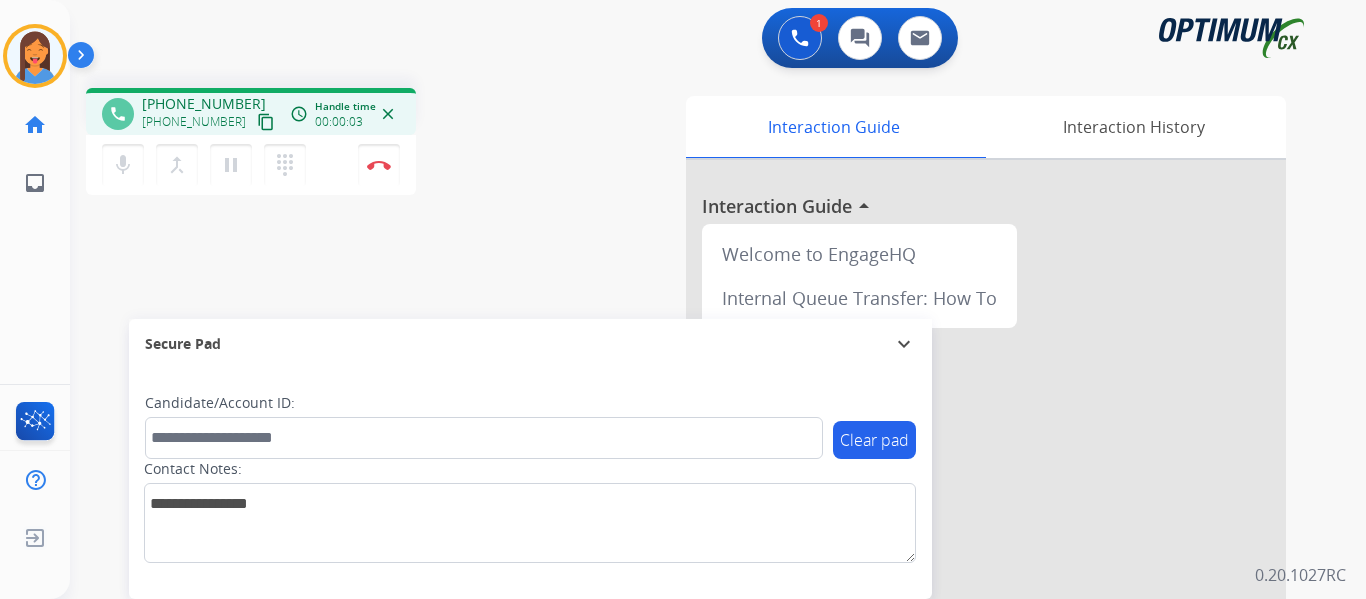 click on "content_copy" at bounding box center [266, 122] 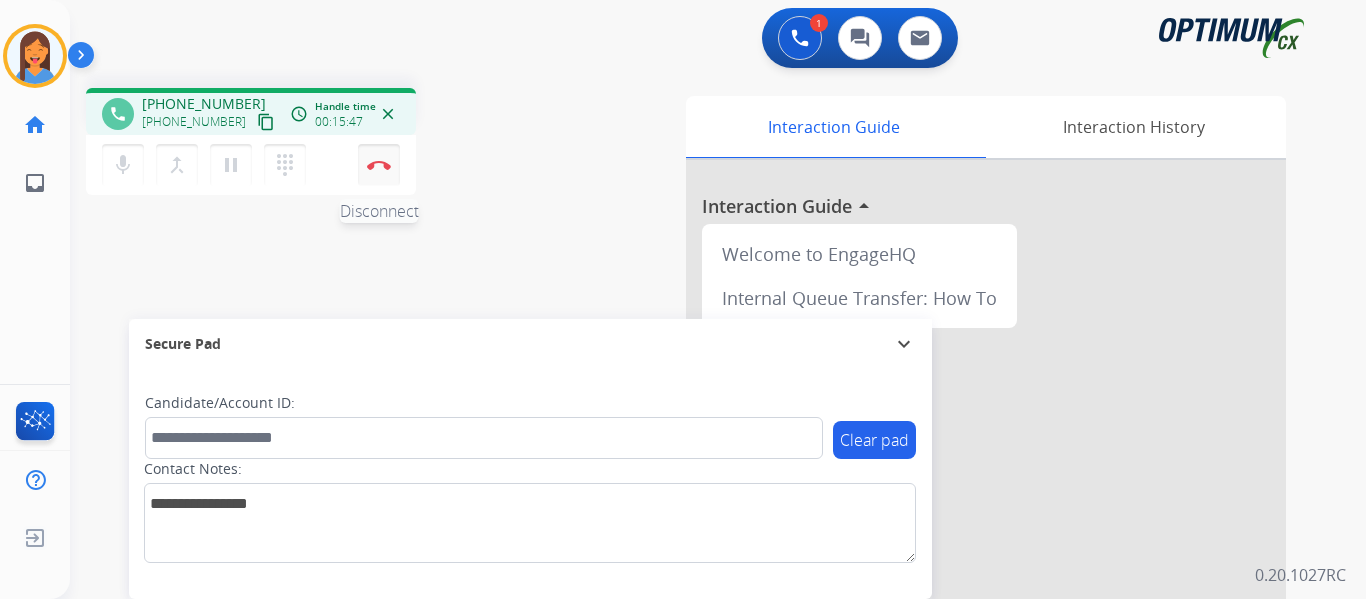 click at bounding box center (379, 165) 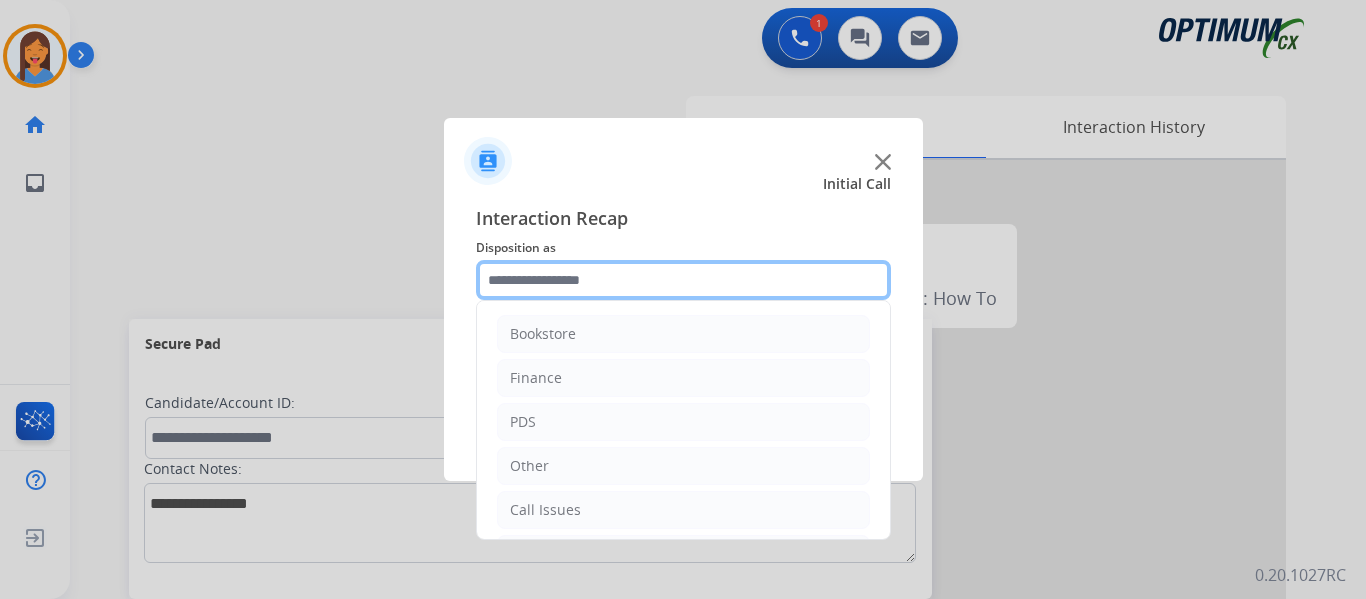 click 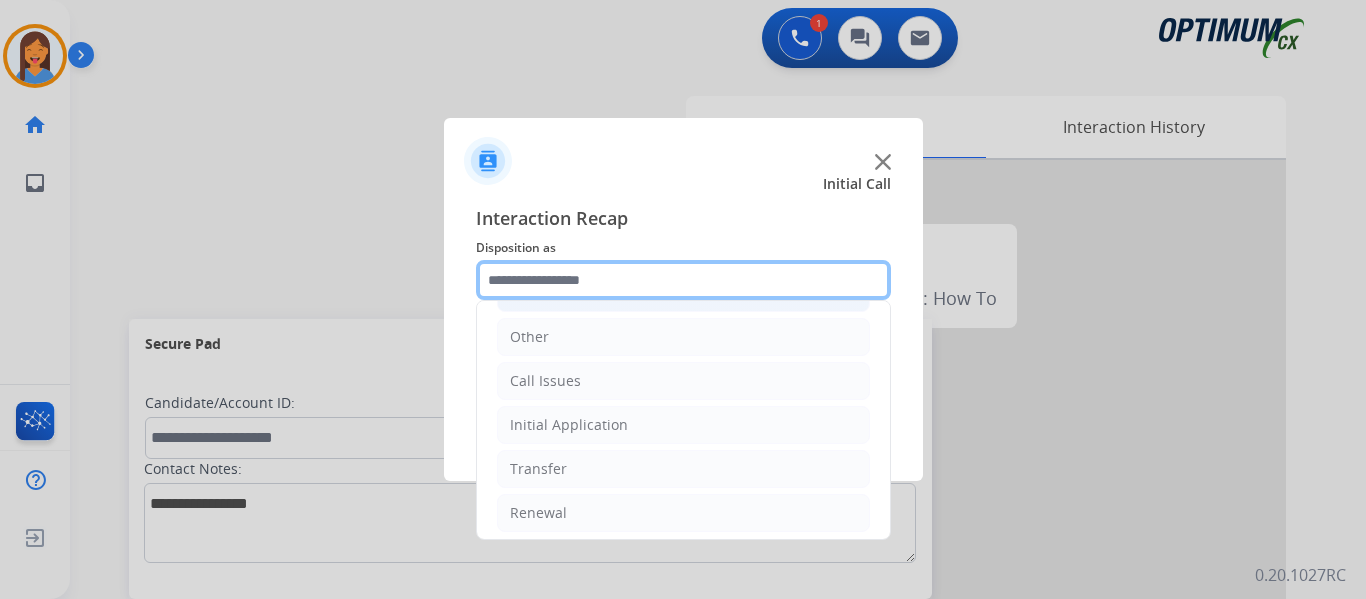 scroll, scrollTop: 136, scrollLeft: 0, axis: vertical 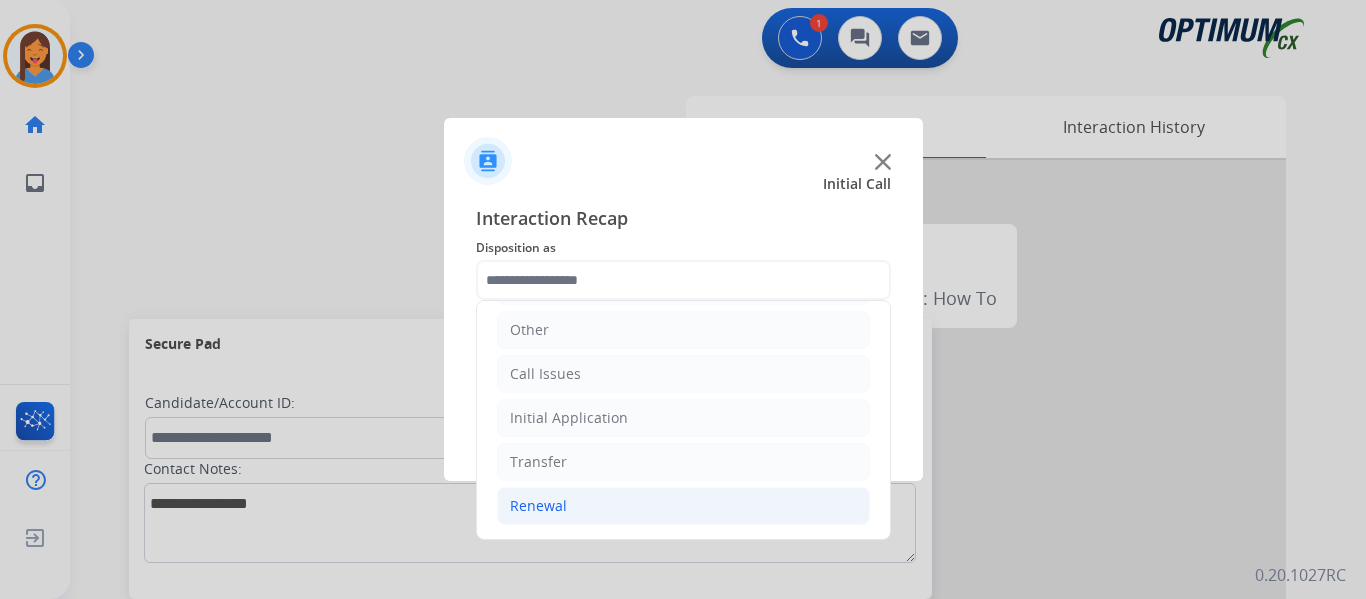click on "Renewal" 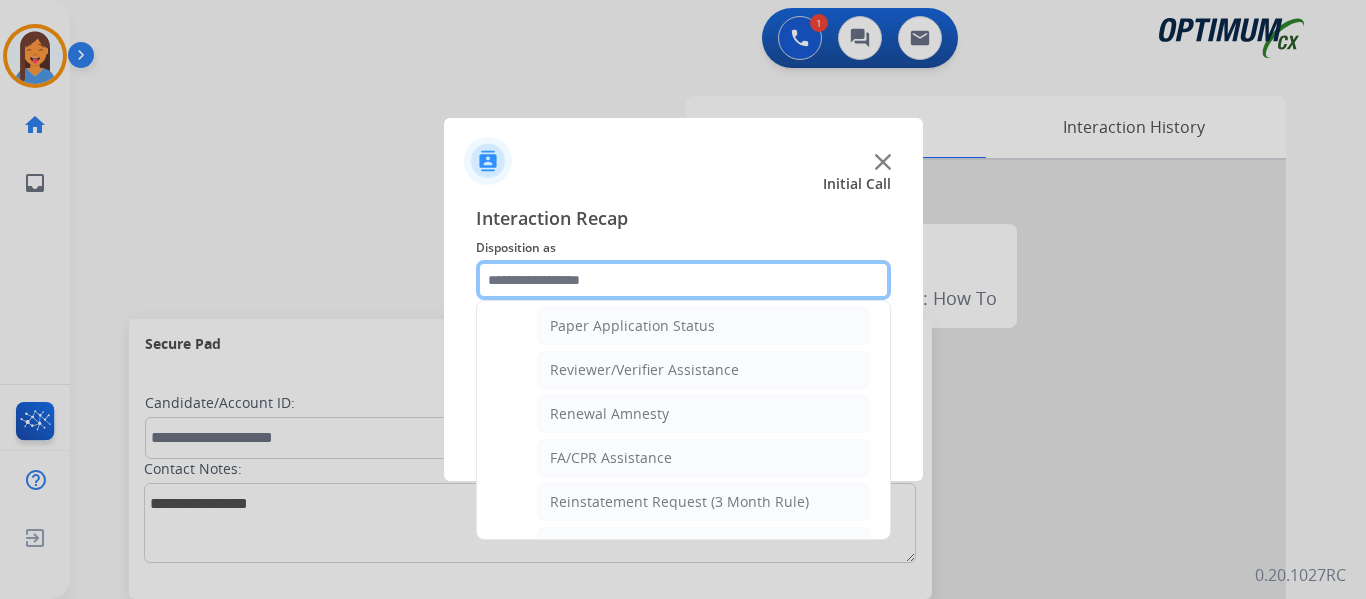 scroll, scrollTop: 736, scrollLeft: 0, axis: vertical 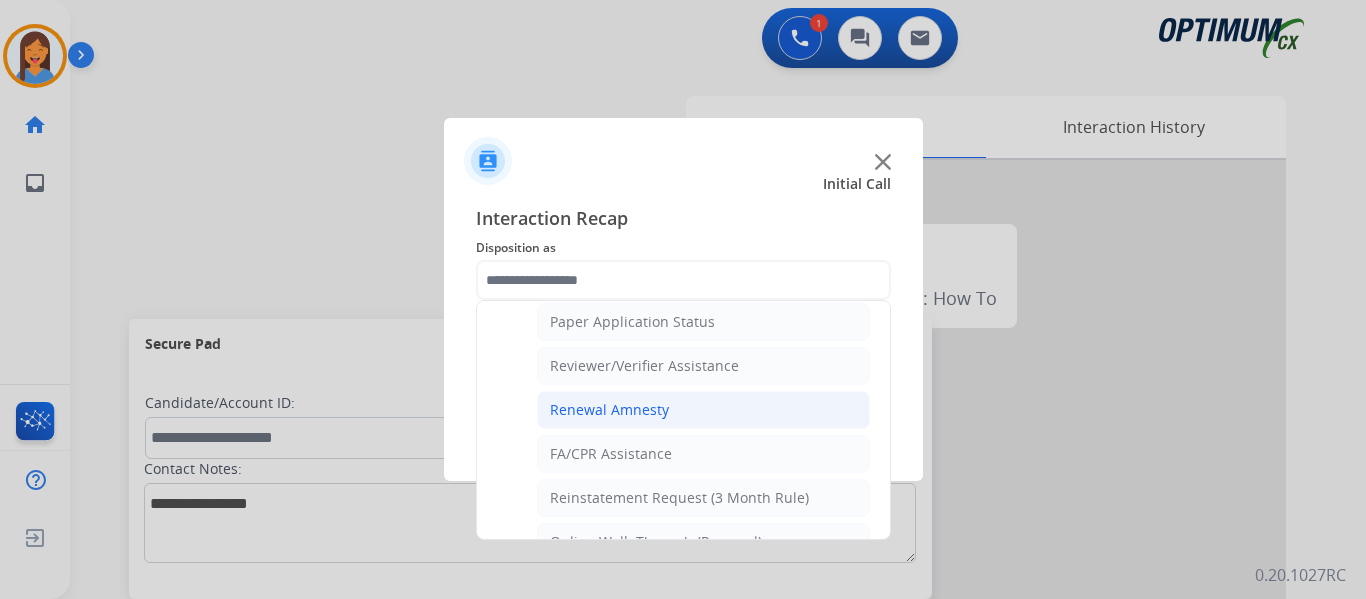click on "Renewal Amnesty" 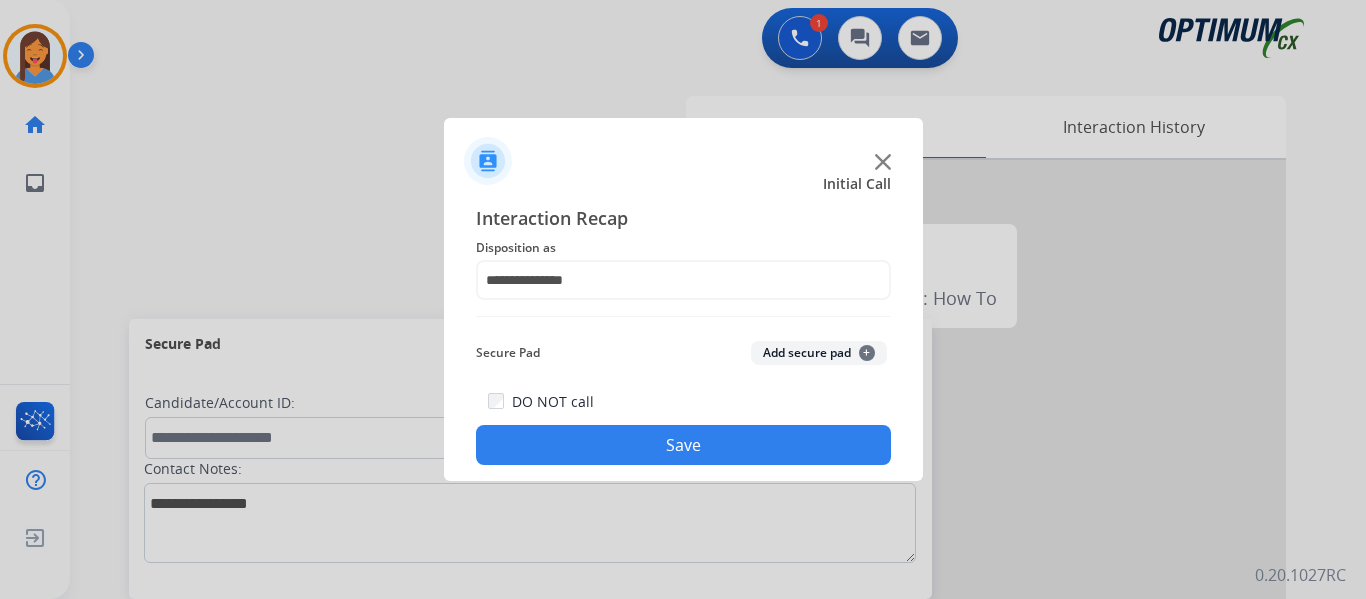 click on "Save" 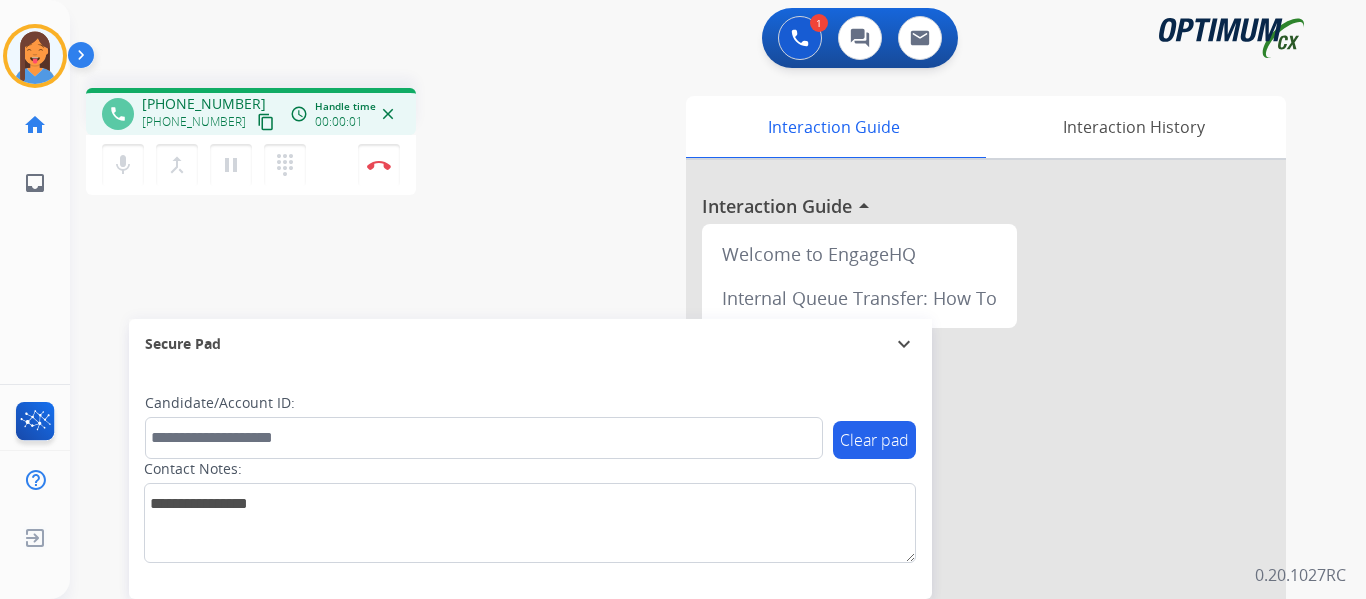 click on "content_copy" at bounding box center (266, 122) 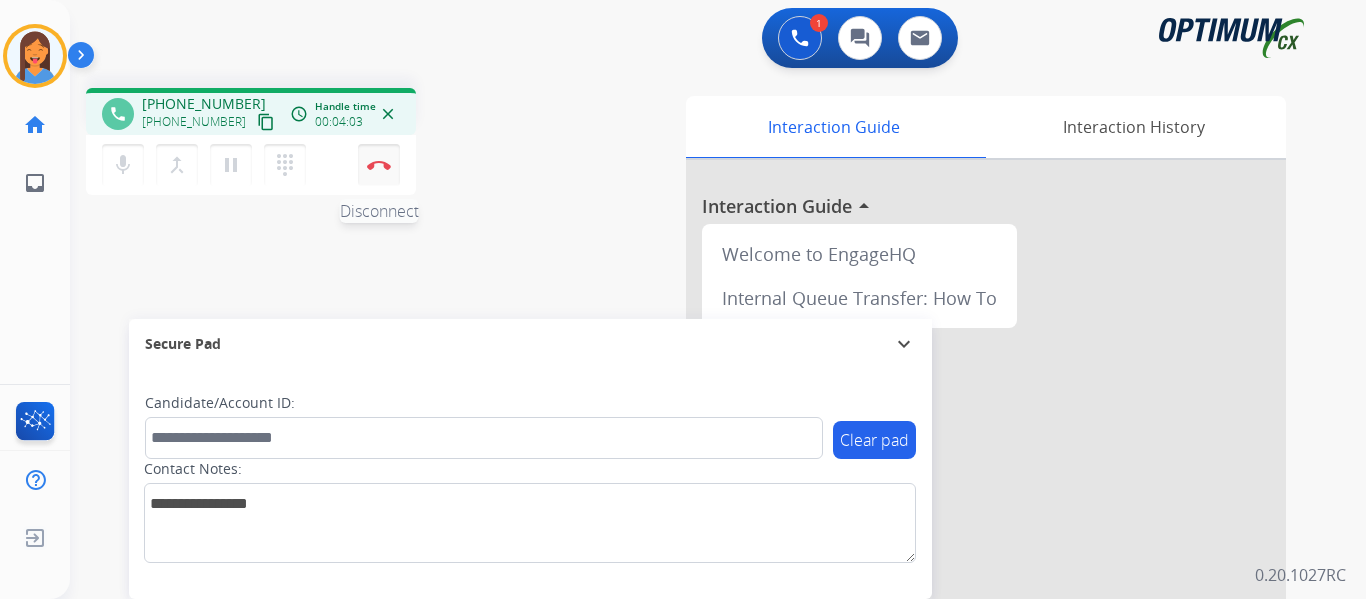 drag, startPoint x: 245, startPoint y: 121, endPoint x: 365, endPoint y: 167, distance: 128.51459 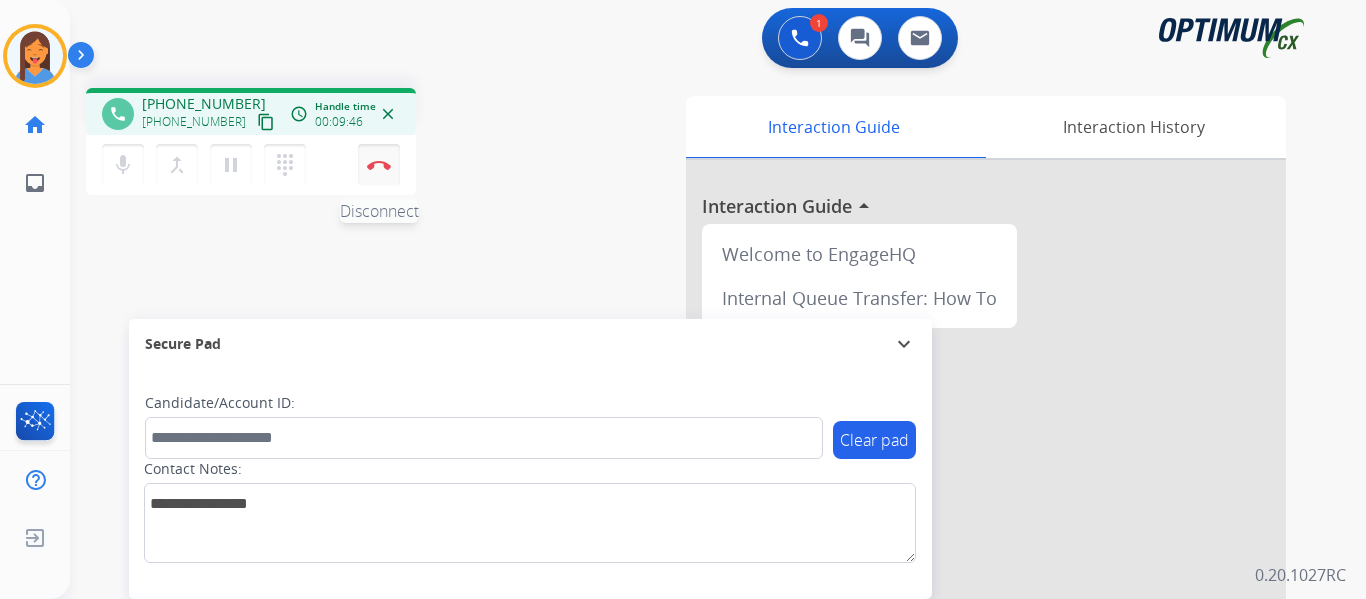 click at bounding box center (379, 165) 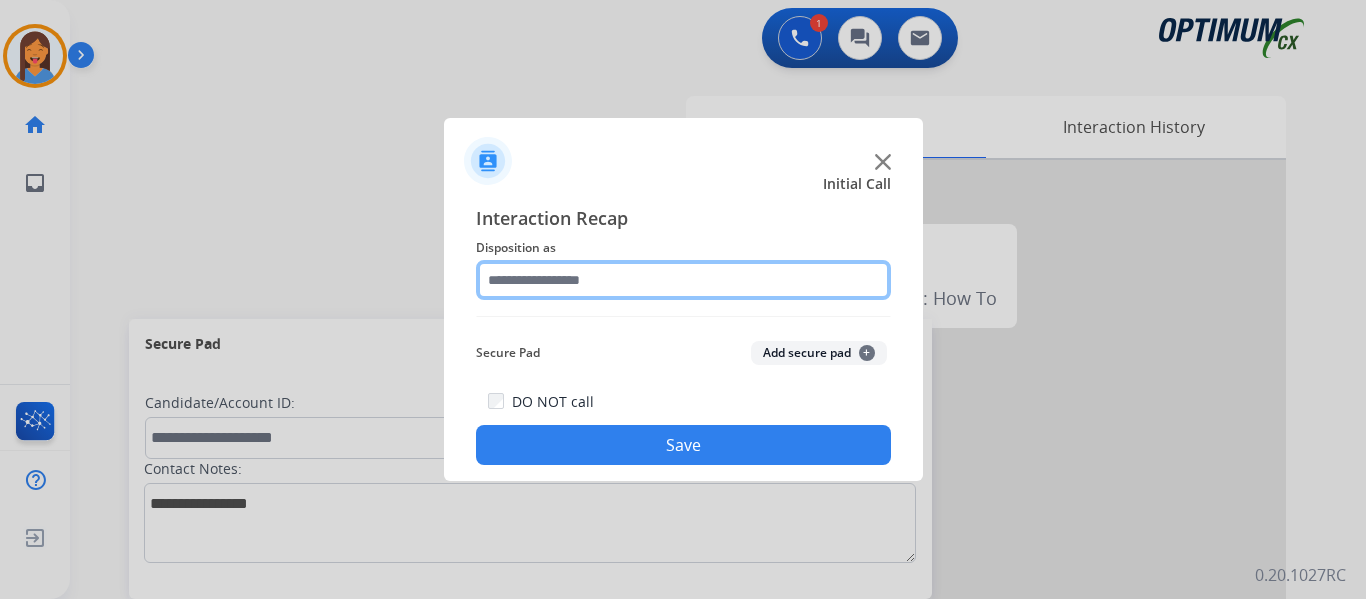 click 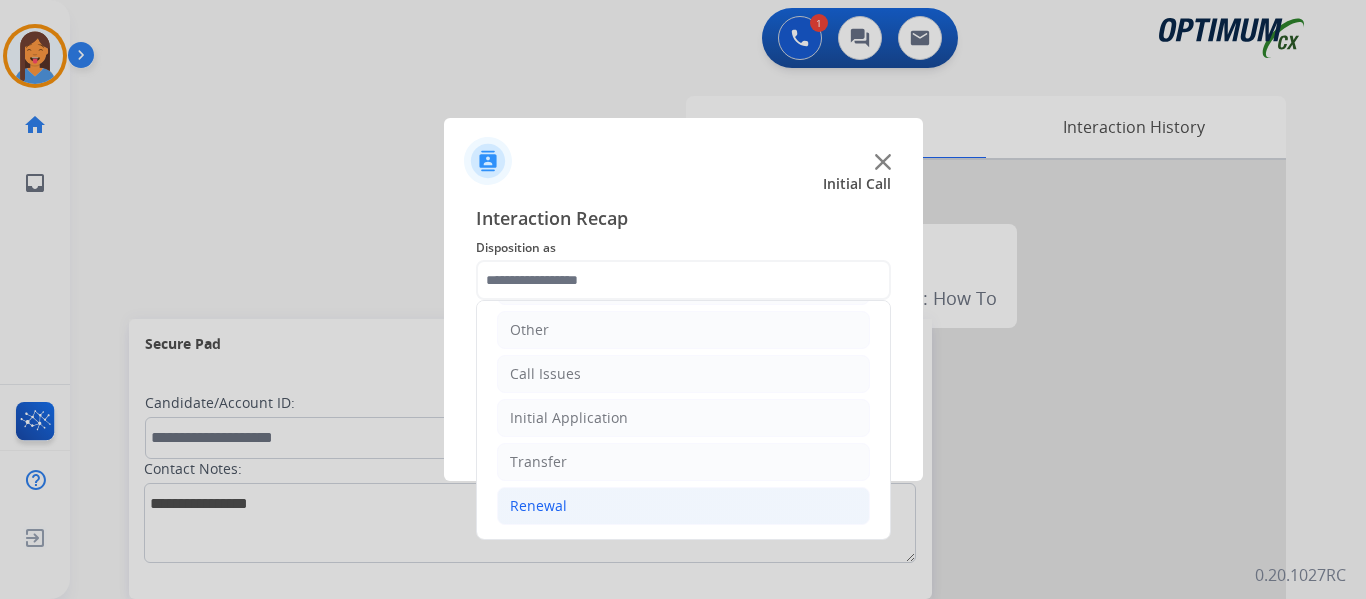 click on "Renewal" 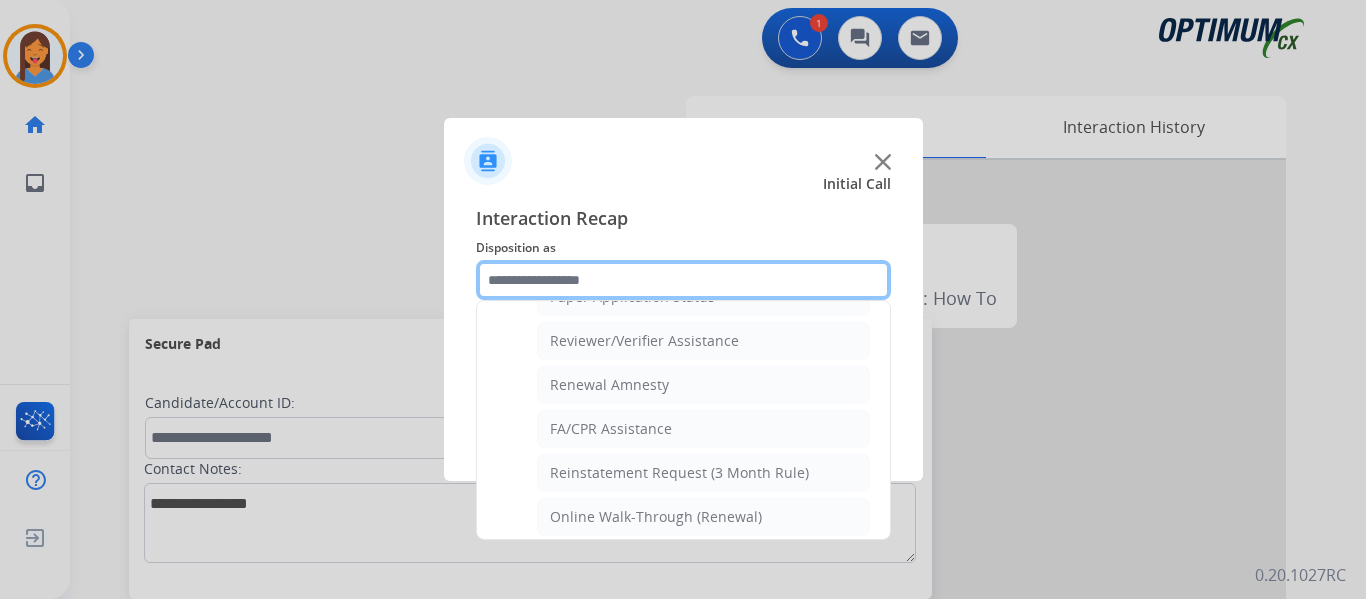 scroll, scrollTop: 772, scrollLeft: 0, axis: vertical 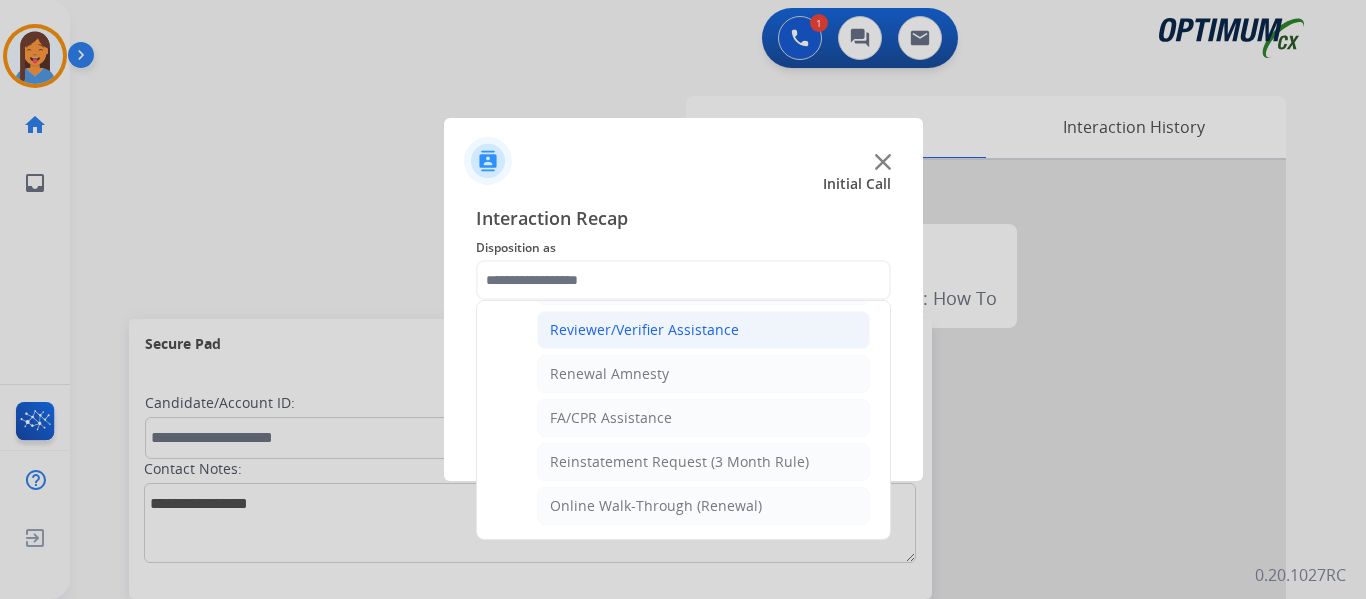 click on "Reviewer/Verifier Assistance" 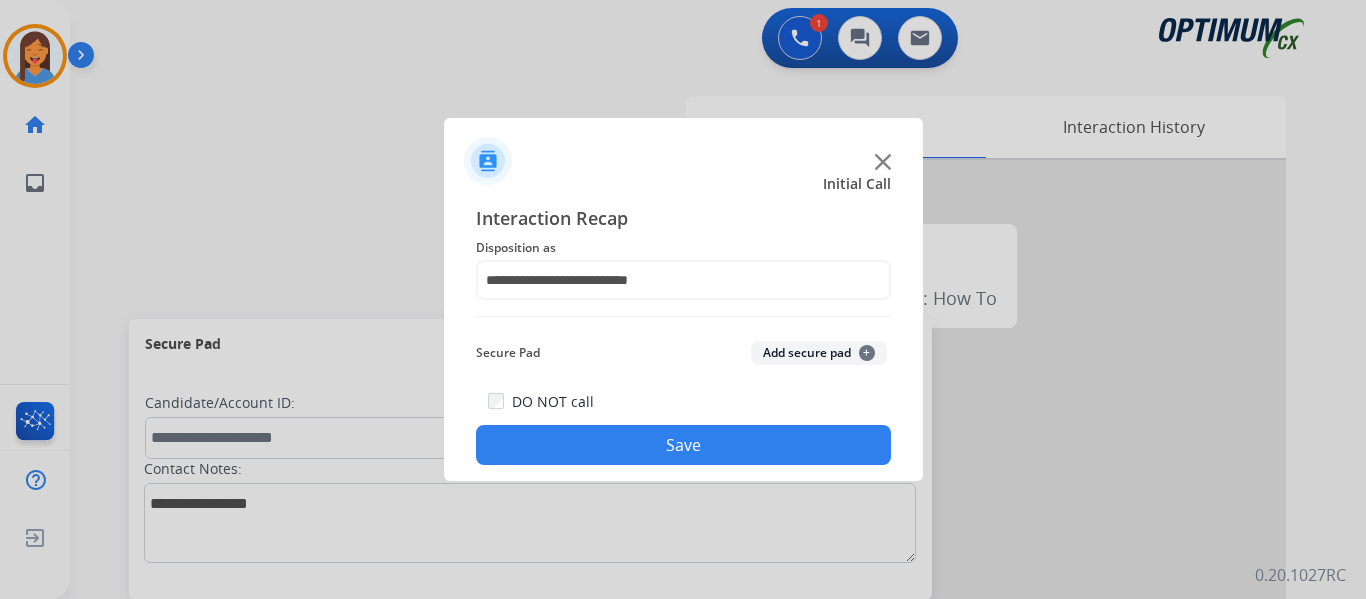 click on "Save" 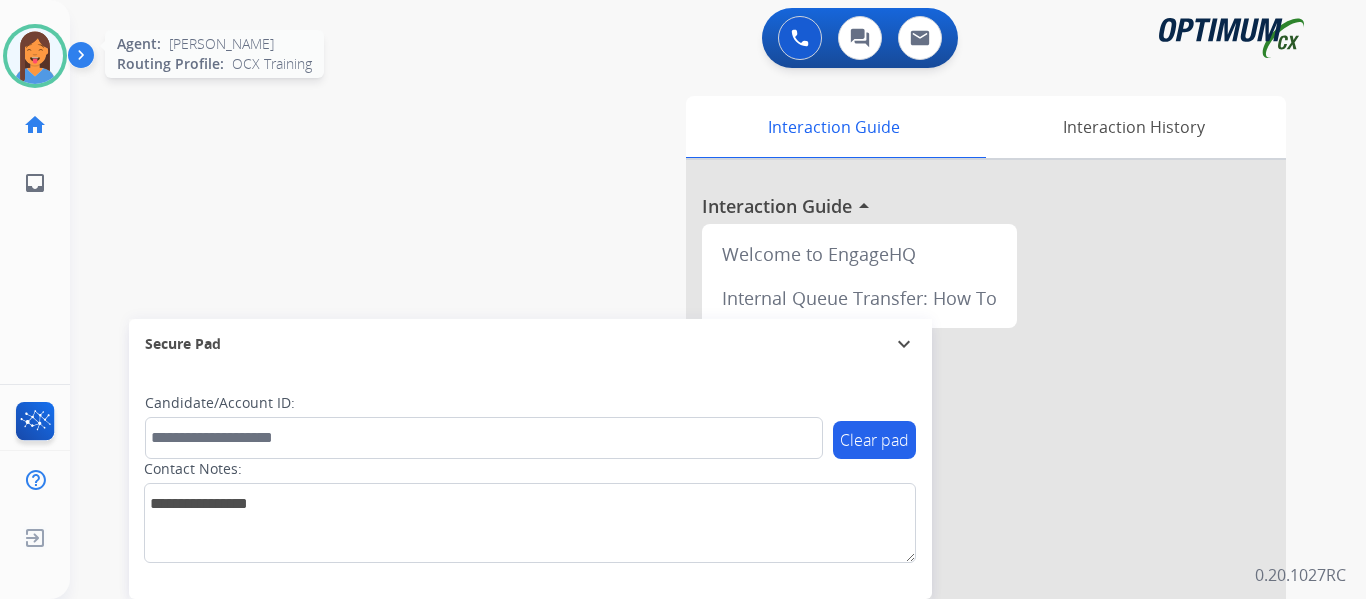 drag, startPoint x: 25, startPoint y: 68, endPoint x: 41, endPoint y: 70, distance: 16.124516 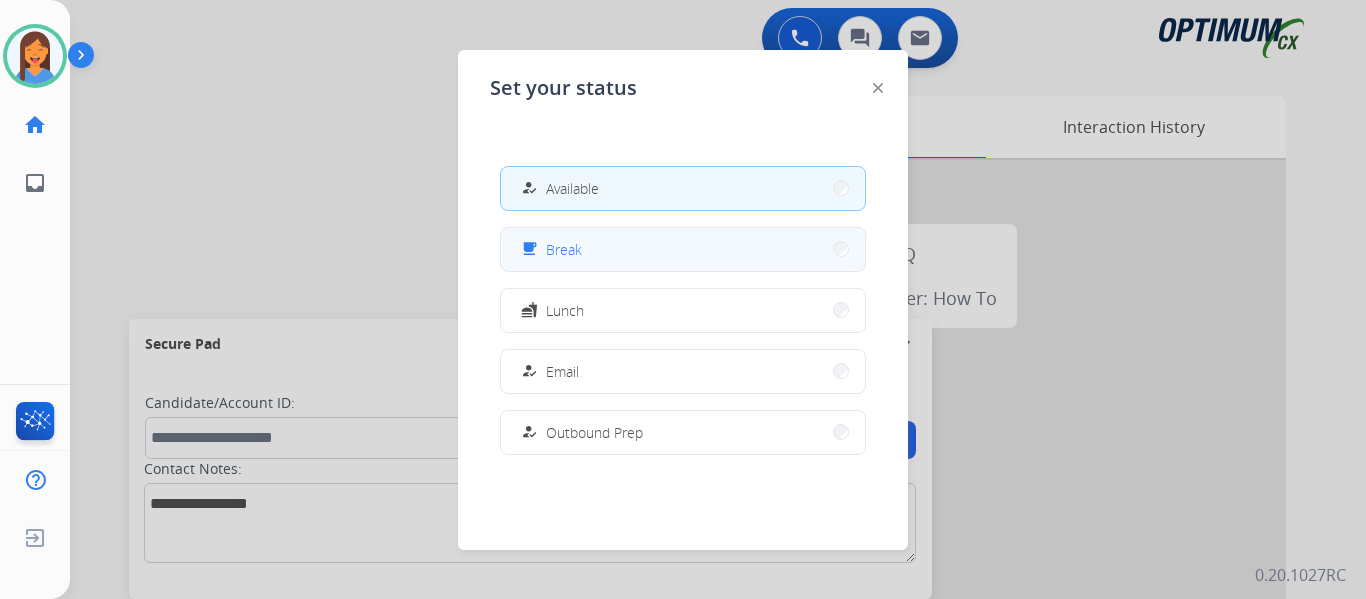 click on "free_breakfast Break" at bounding box center (683, 249) 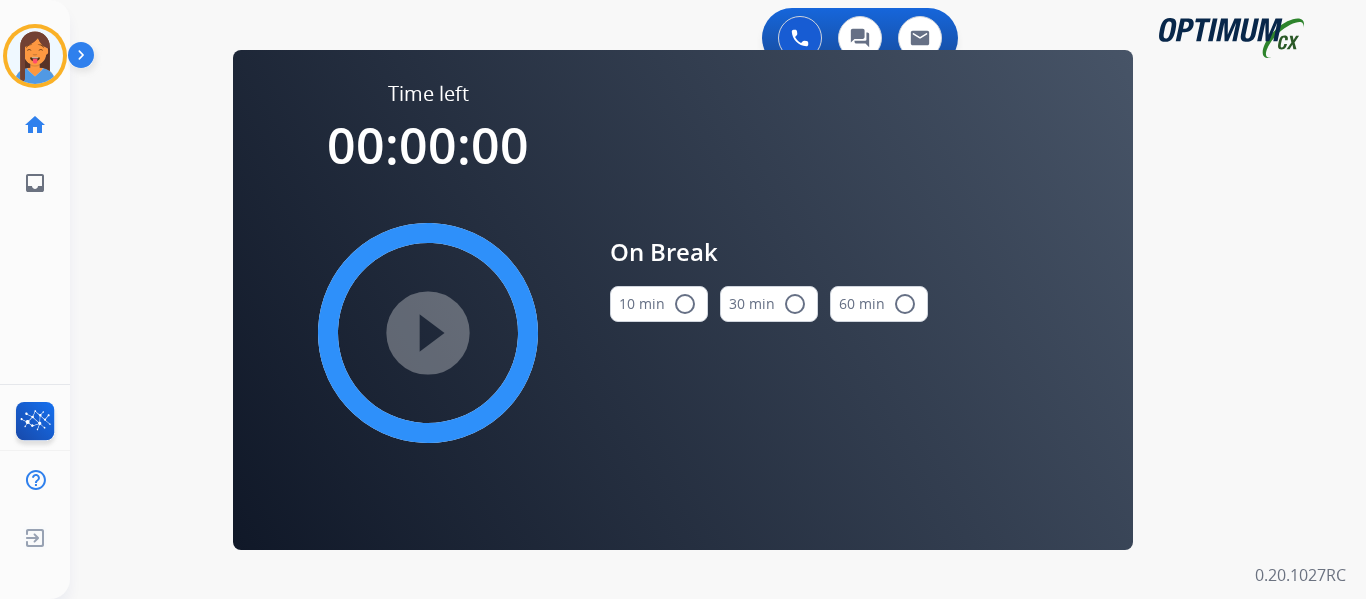 click on "10 min  radio_button_unchecked" at bounding box center [659, 304] 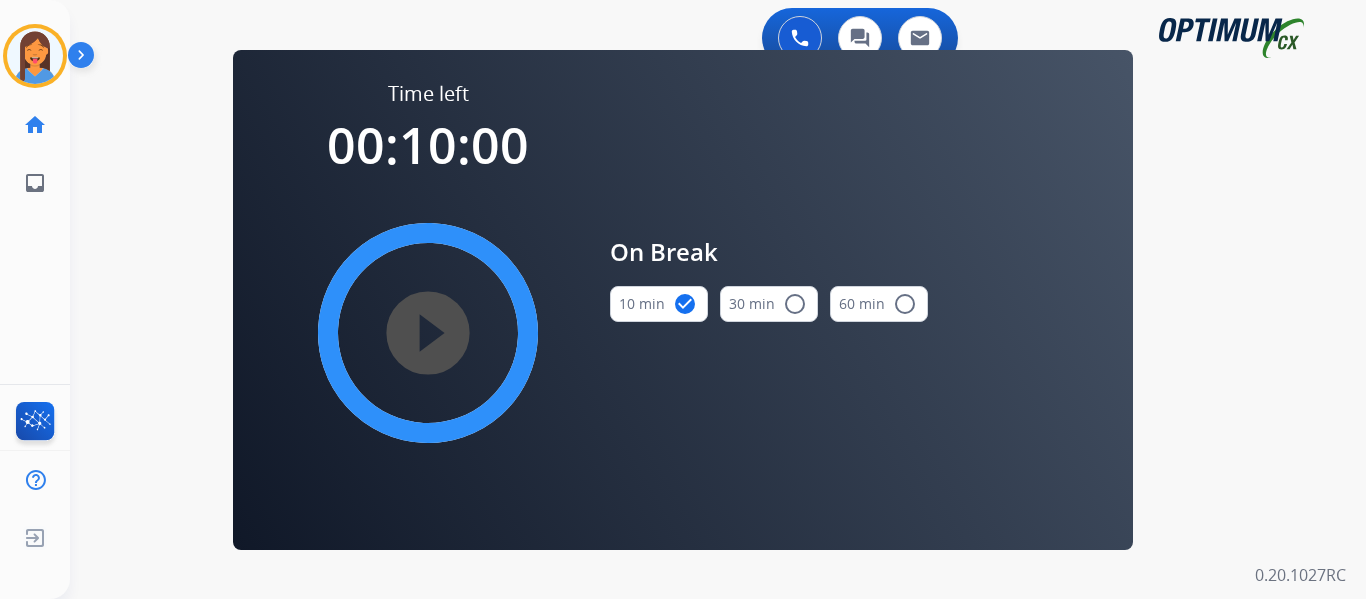 click on "play_circle_filled" at bounding box center (428, 333) 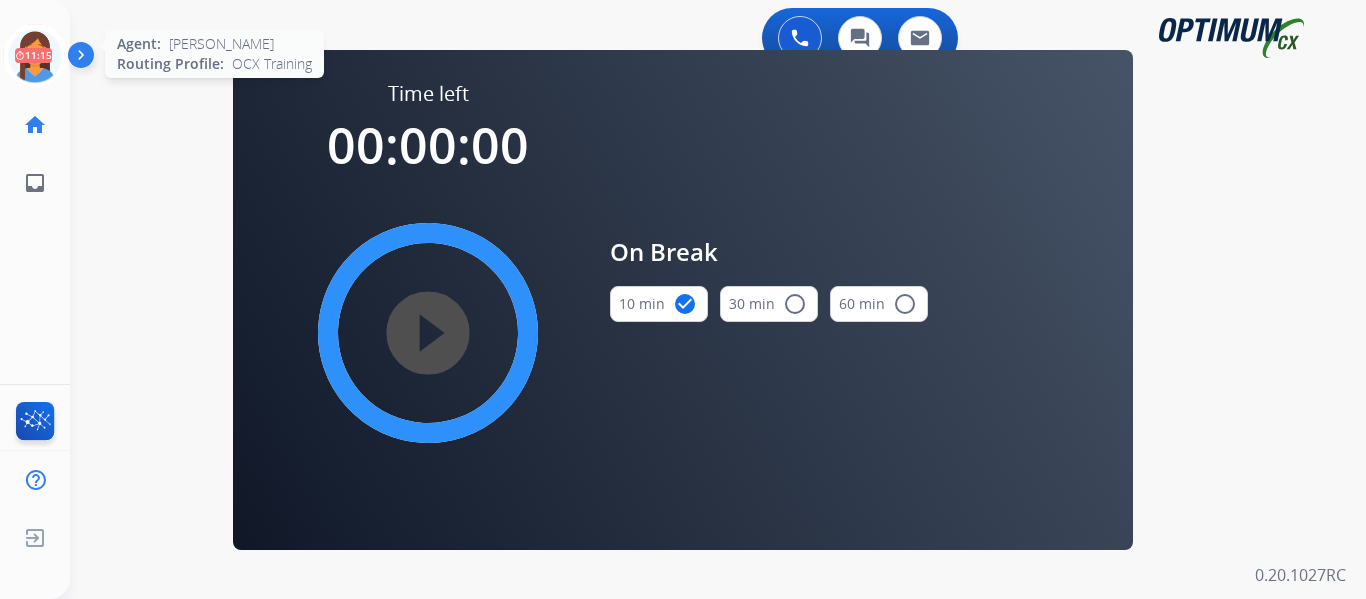 drag, startPoint x: 22, startPoint y: 66, endPoint x: 149, endPoint y: 64, distance: 127.01575 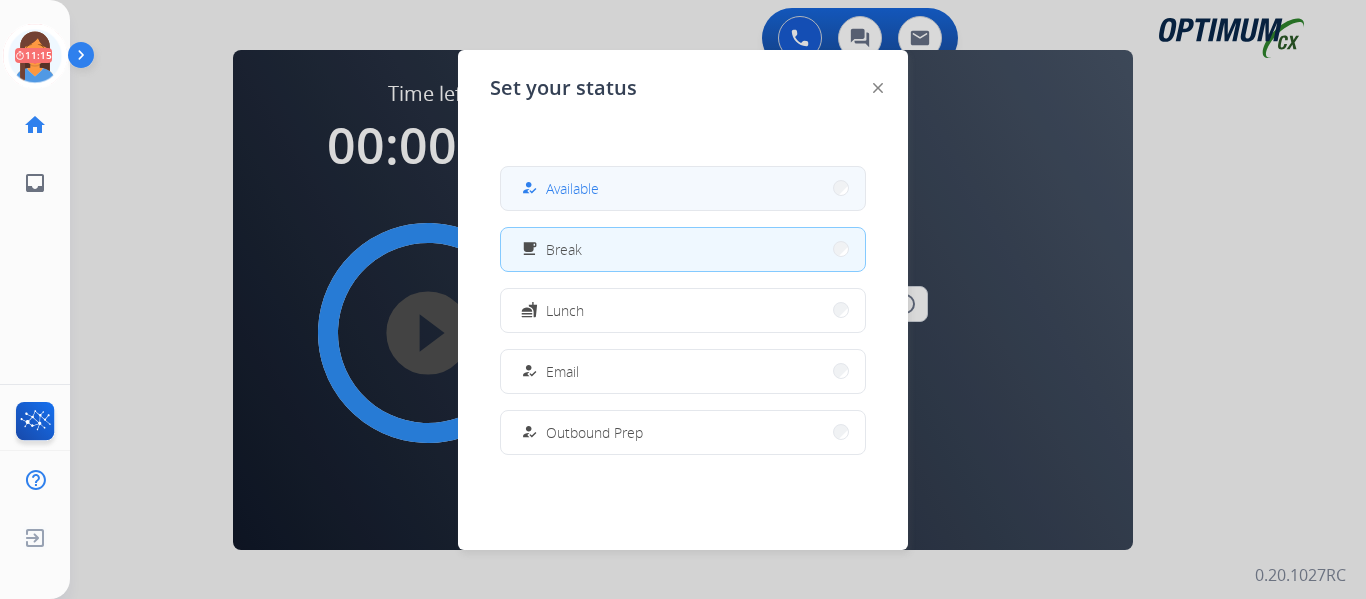 click on "Available" at bounding box center [572, 188] 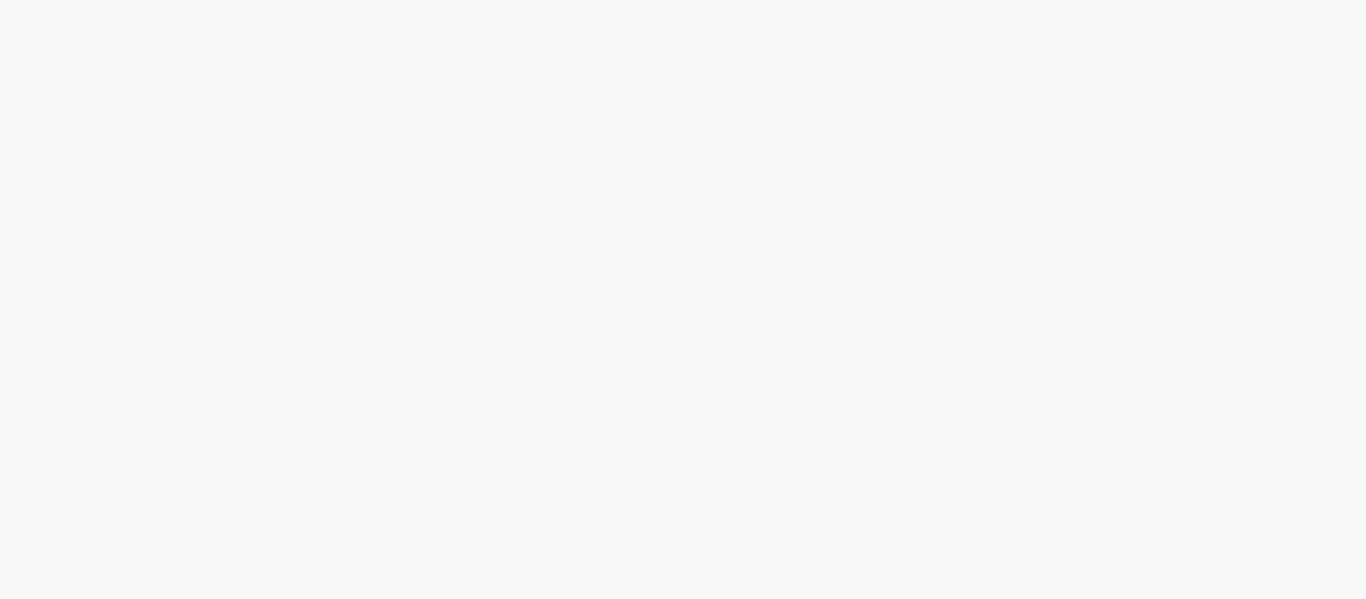 scroll, scrollTop: 0, scrollLeft: 0, axis: both 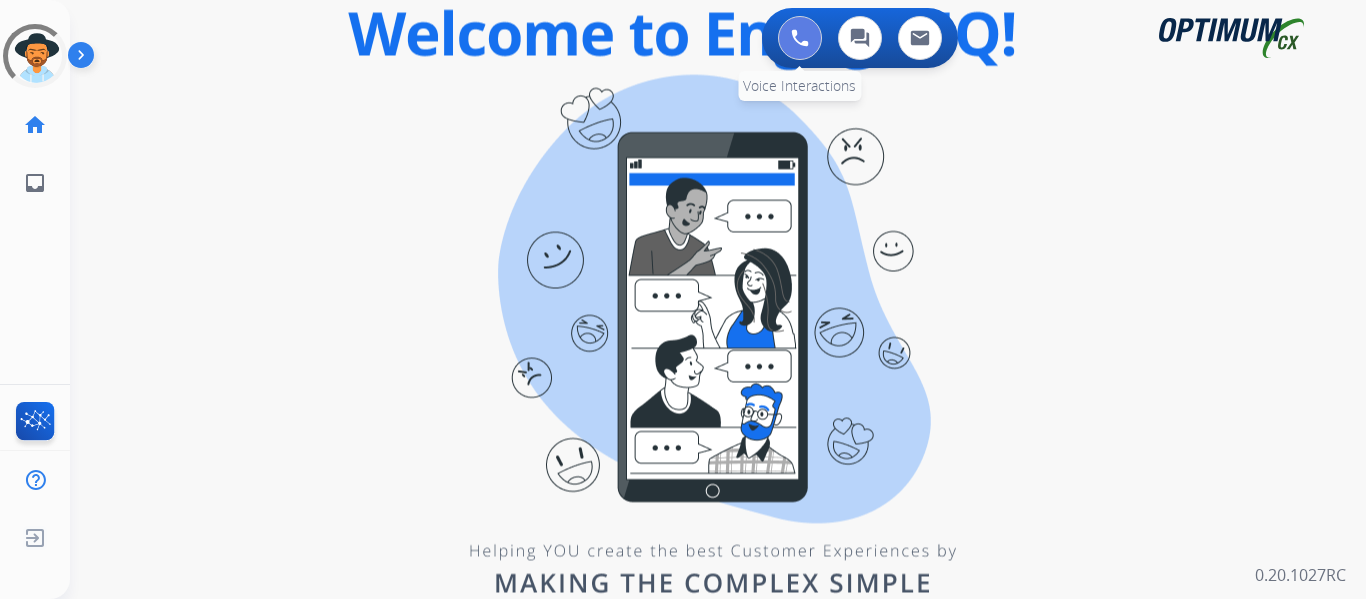 click at bounding box center (800, 38) 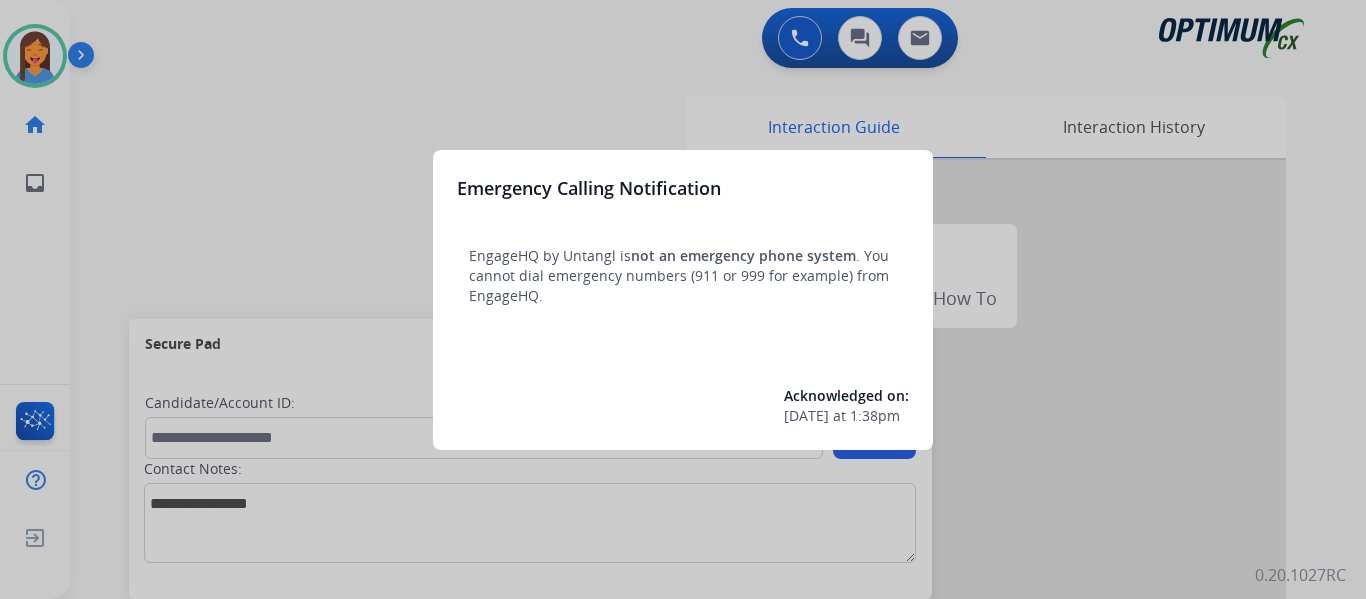 click at bounding box center [683, 299] 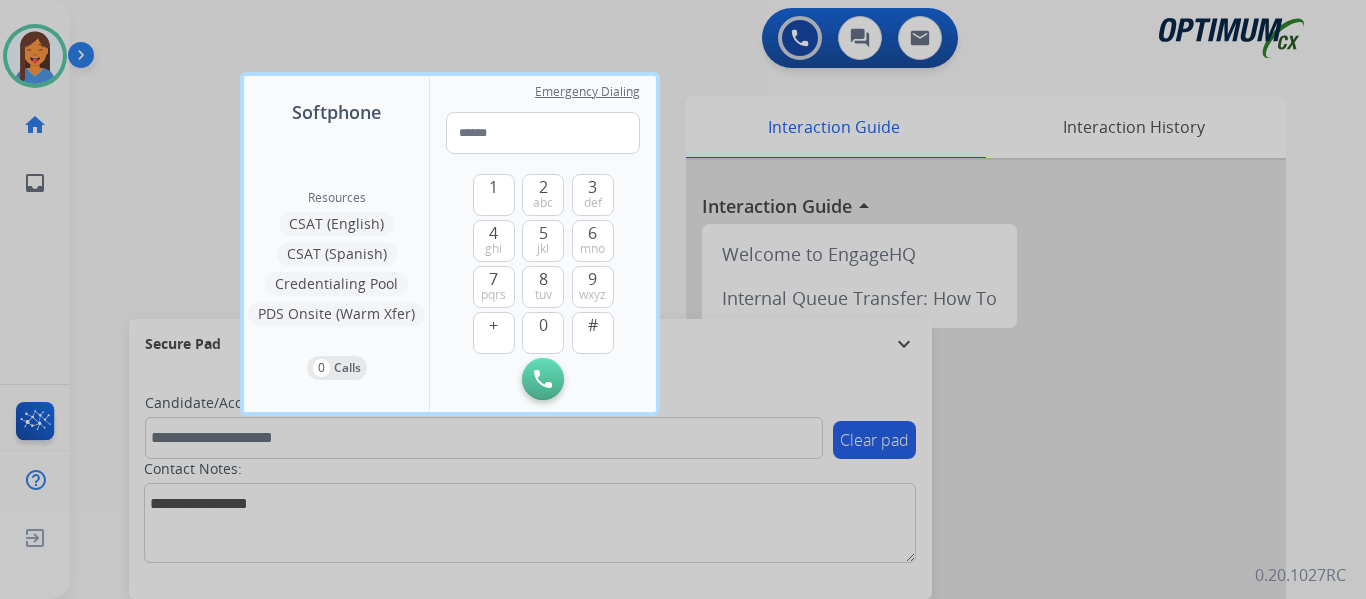 click at bounding box center [683, 299] 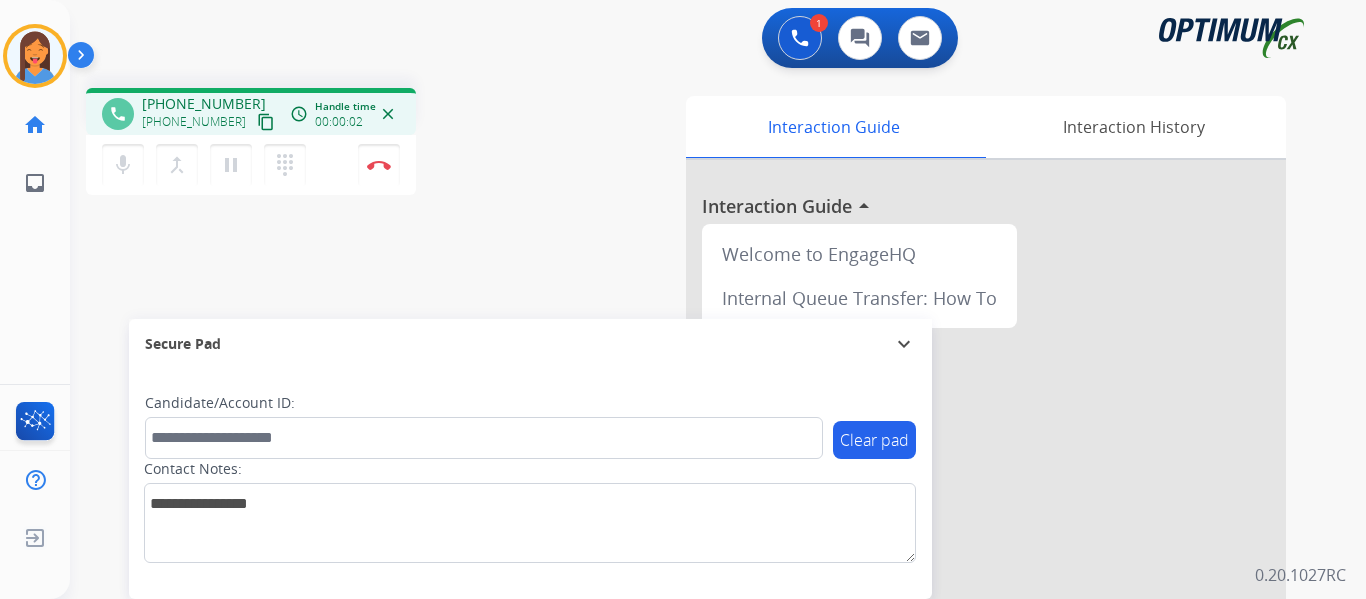 drag, startPoint x: 242, startPoint y: 120, endPoint x: 536, endPoint y: 199, distance: 304.429 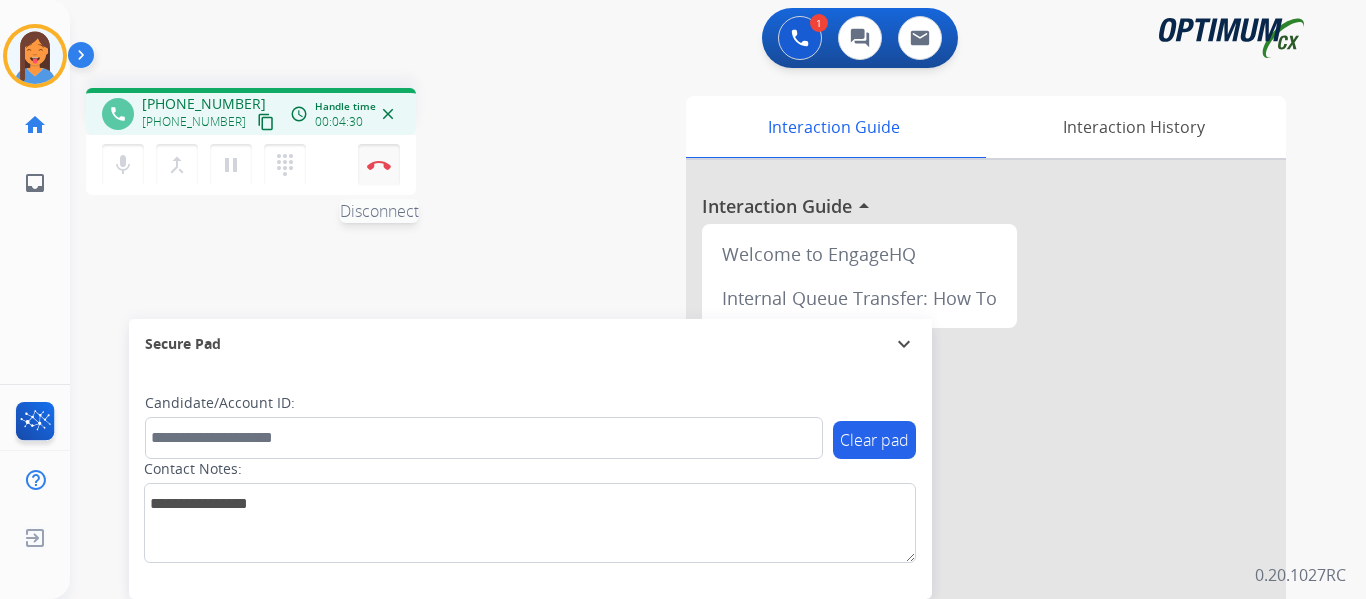 click at bounding box center [379, 165] 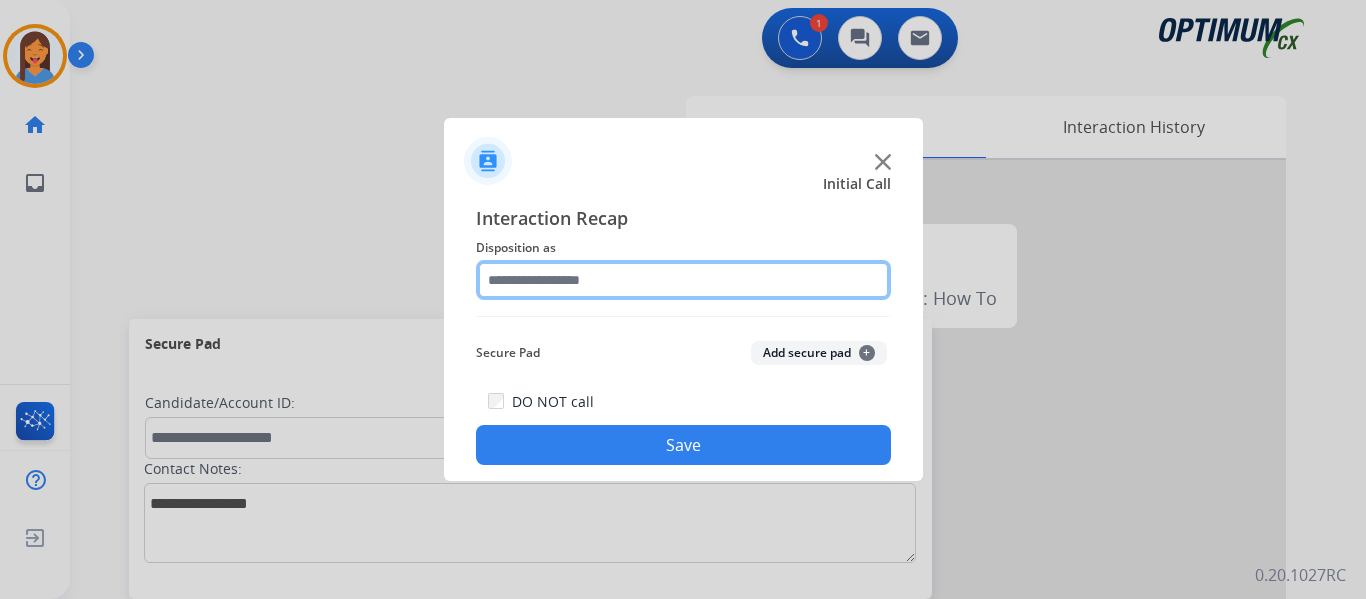 click 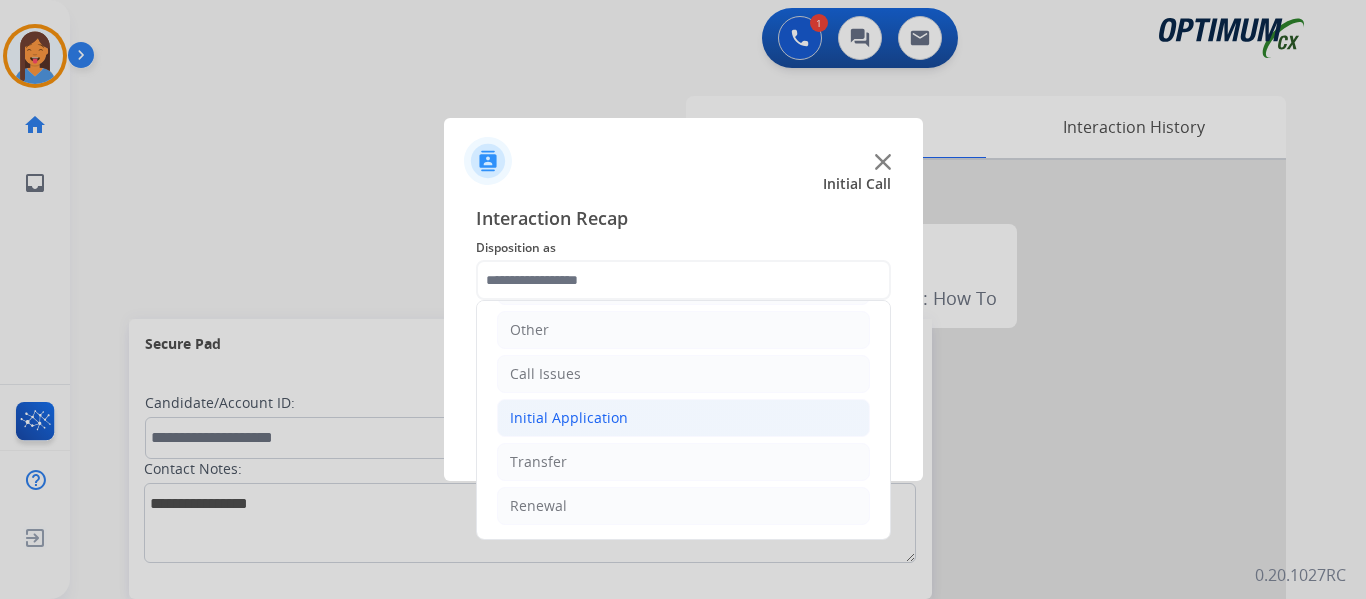 click on "Initial Application" 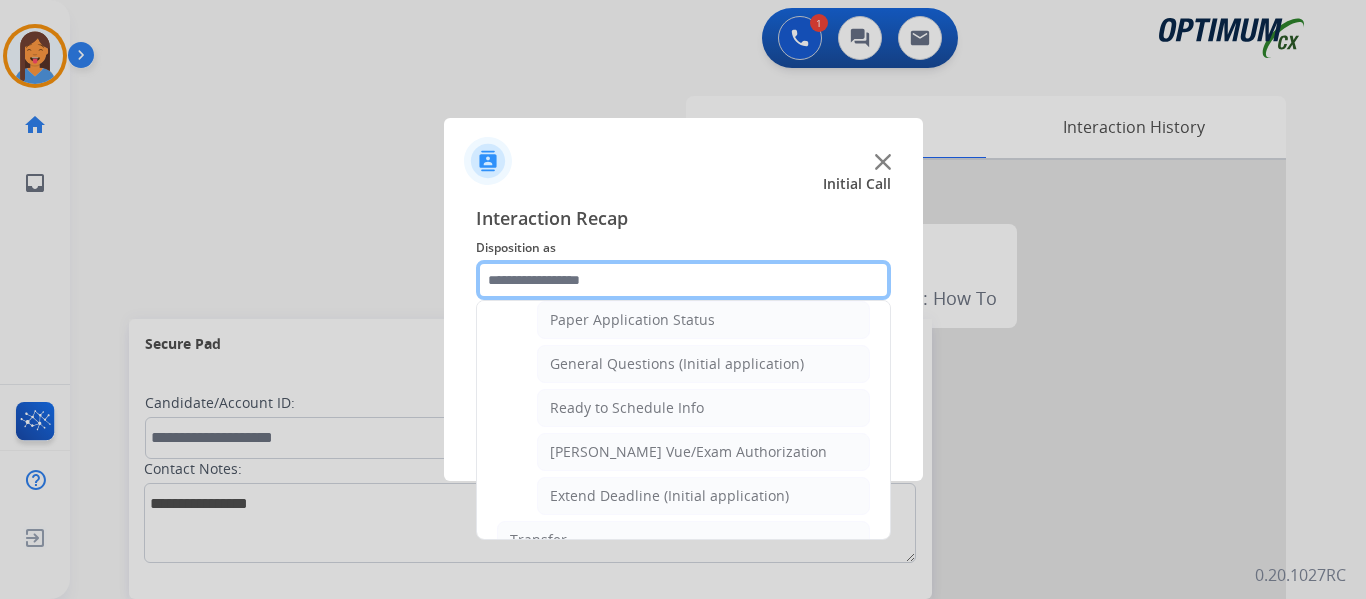 scroll, scrollTop: 1136, scrollLeft: 0, axis: vertical 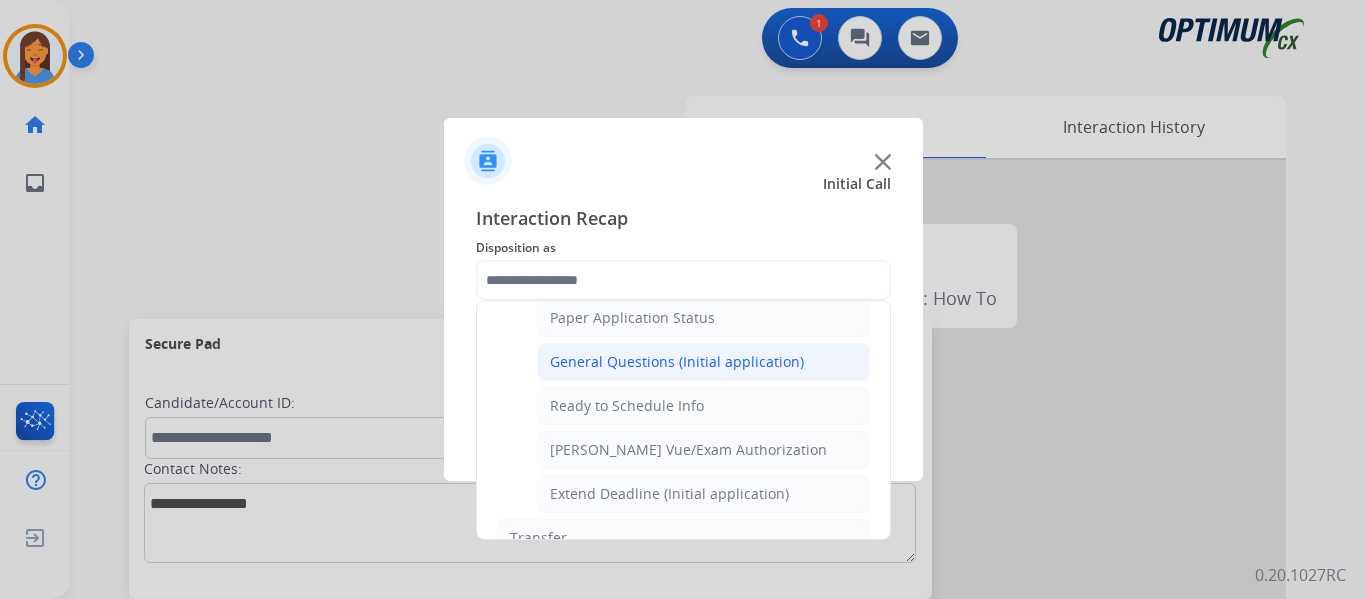 click on "General Questions (Initial application)" 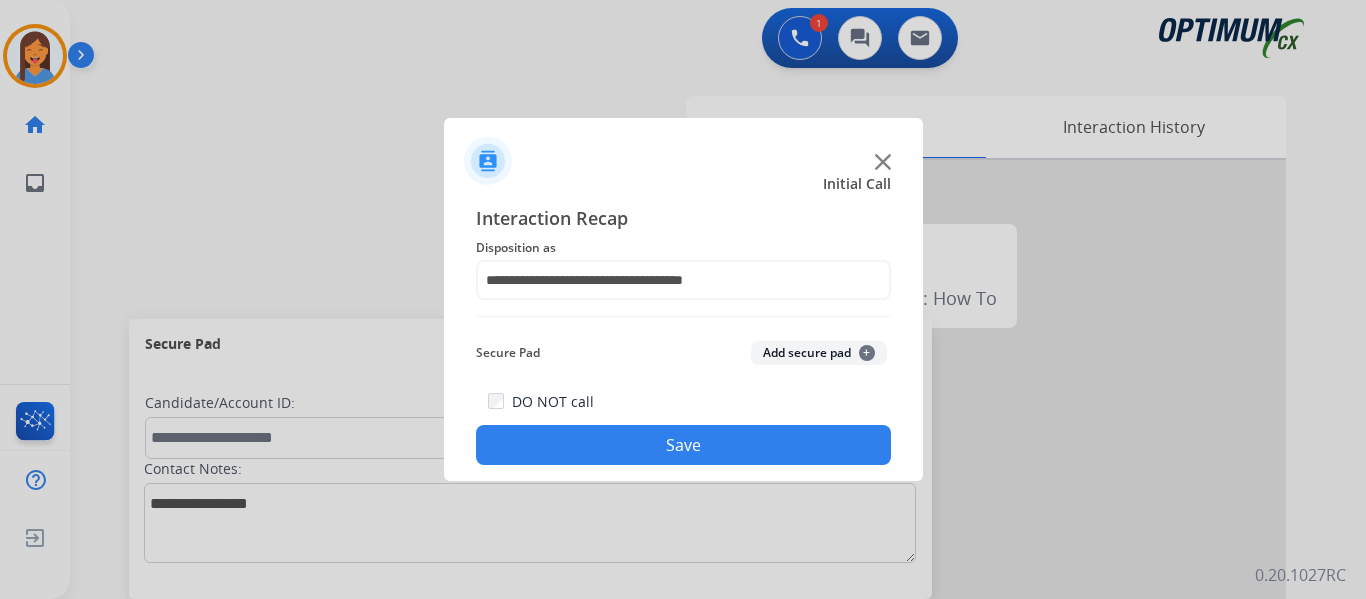 click on "Save" 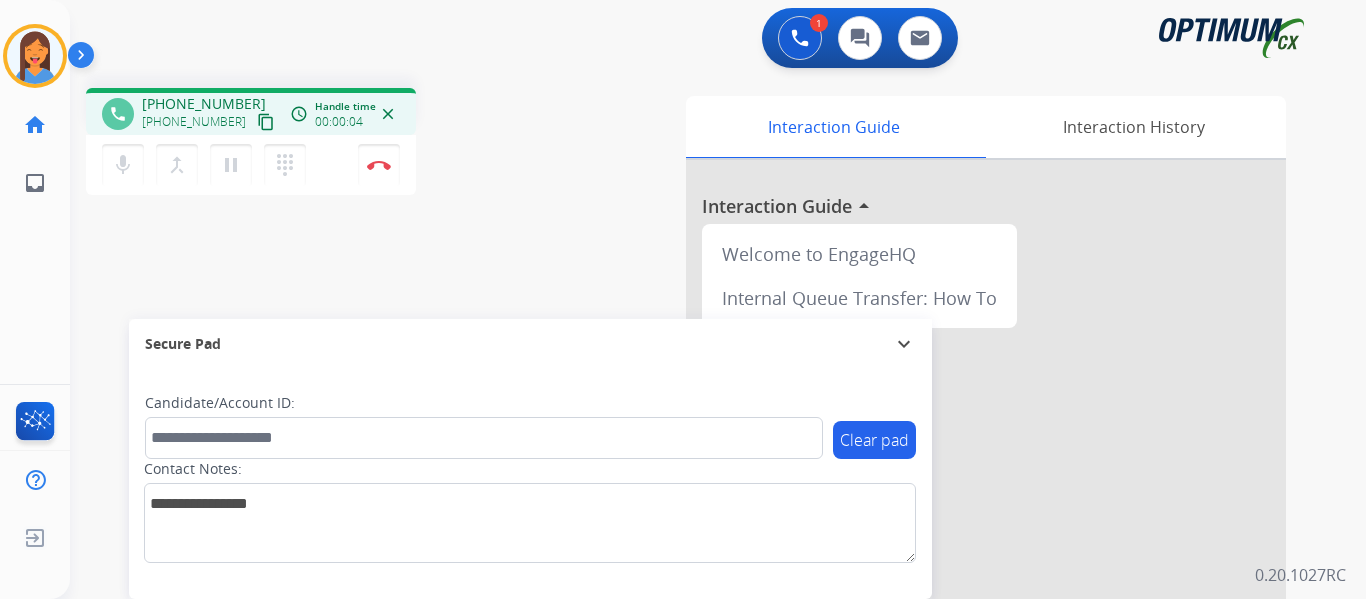 click on "content_copy" at bounding box center [266, 122] 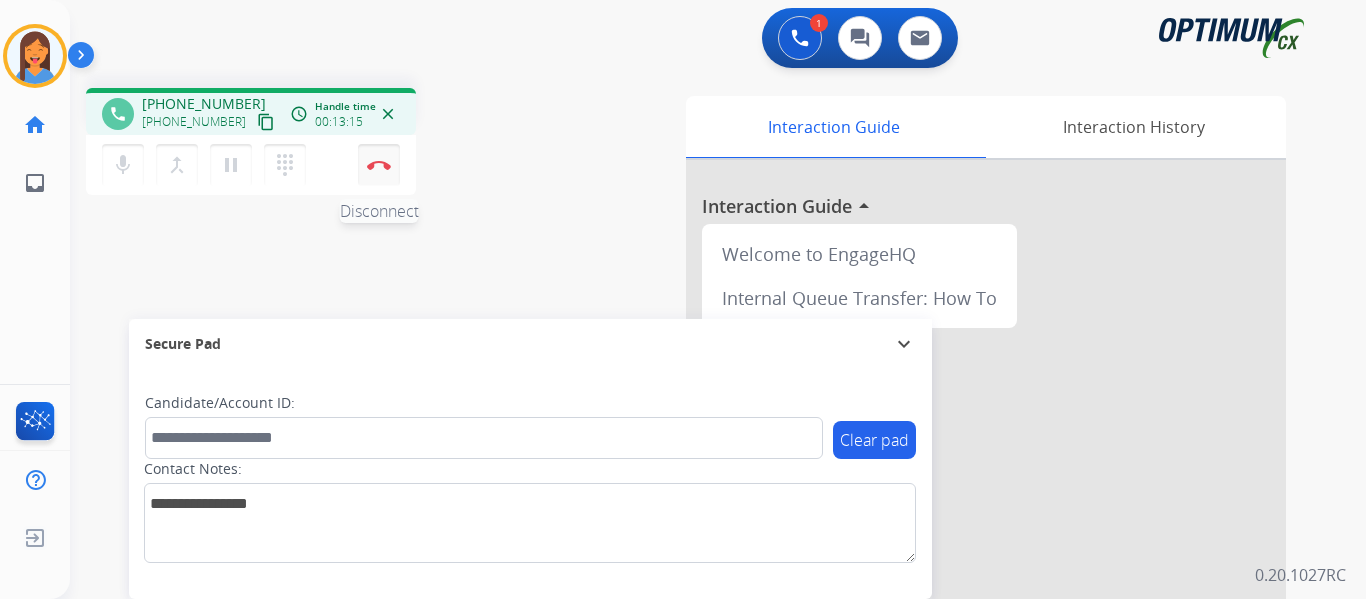 click at bounding box center (379, 165) 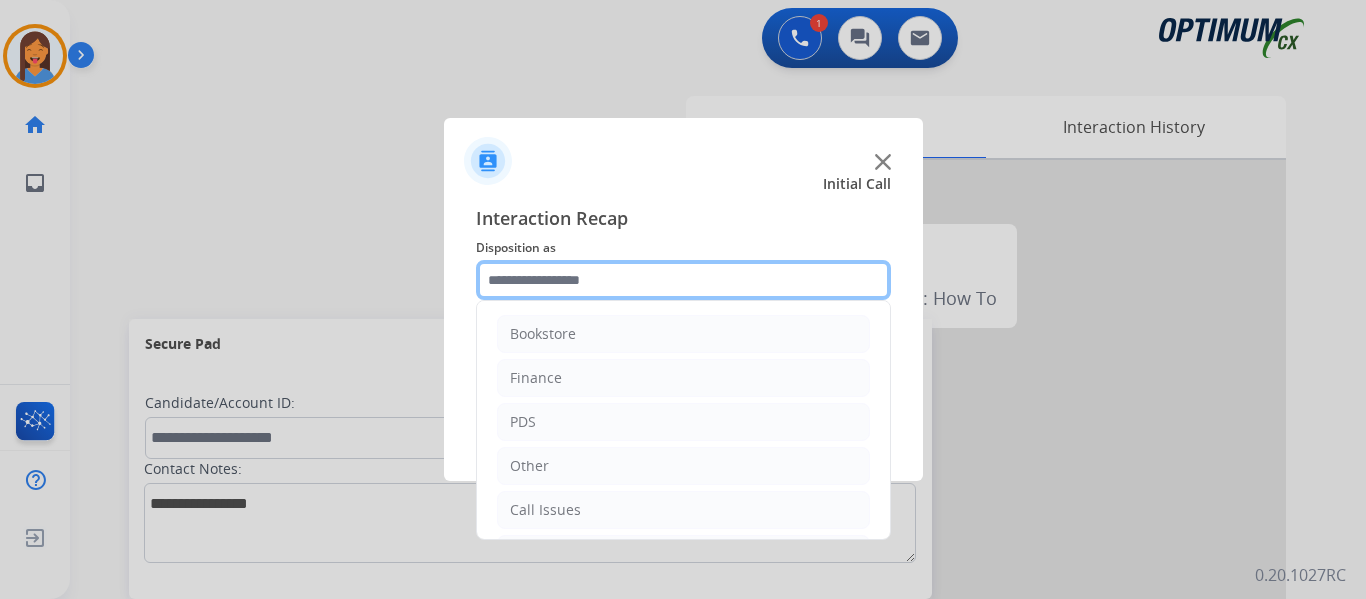 click 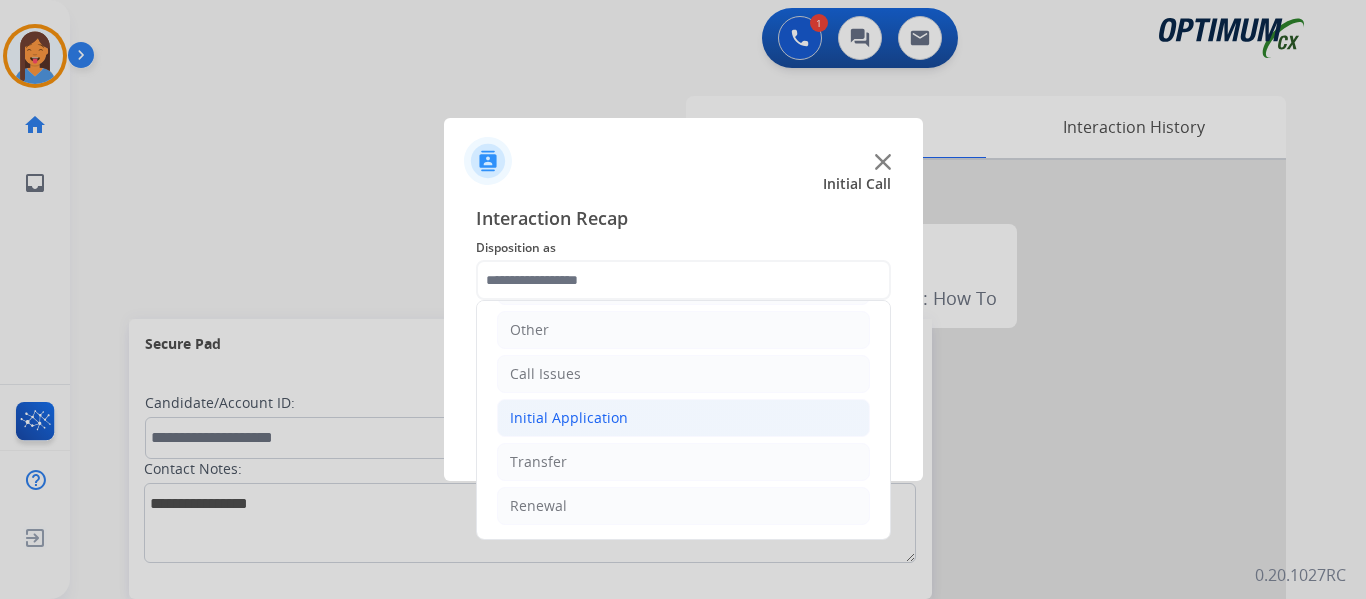 click on "Initial Application" 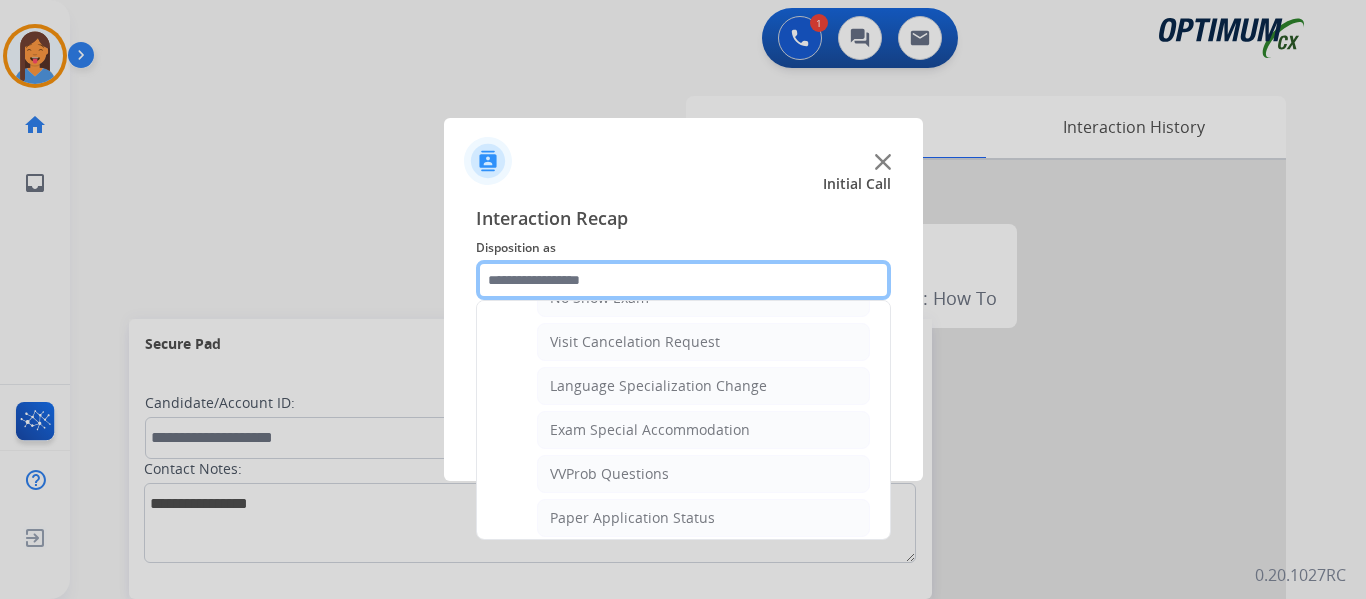 scroll, scrollTop: 1036, scrollLeft: 0, axis: vertical 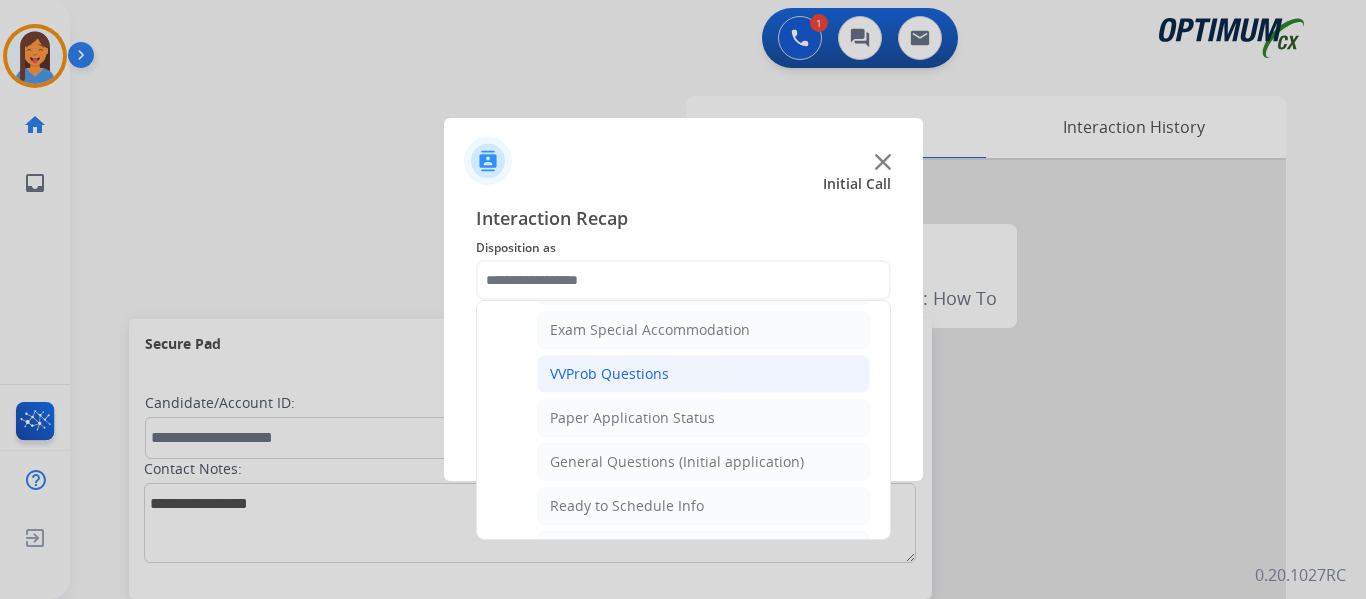 click on "VVProb Questions" 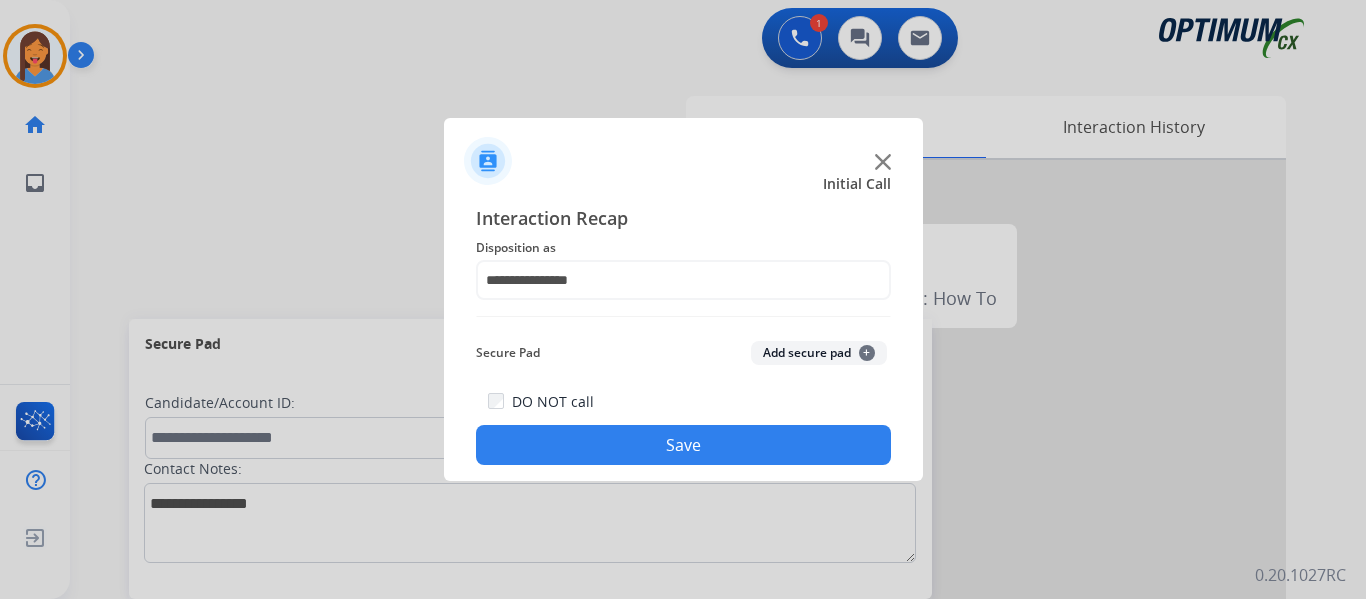 click on "Save" 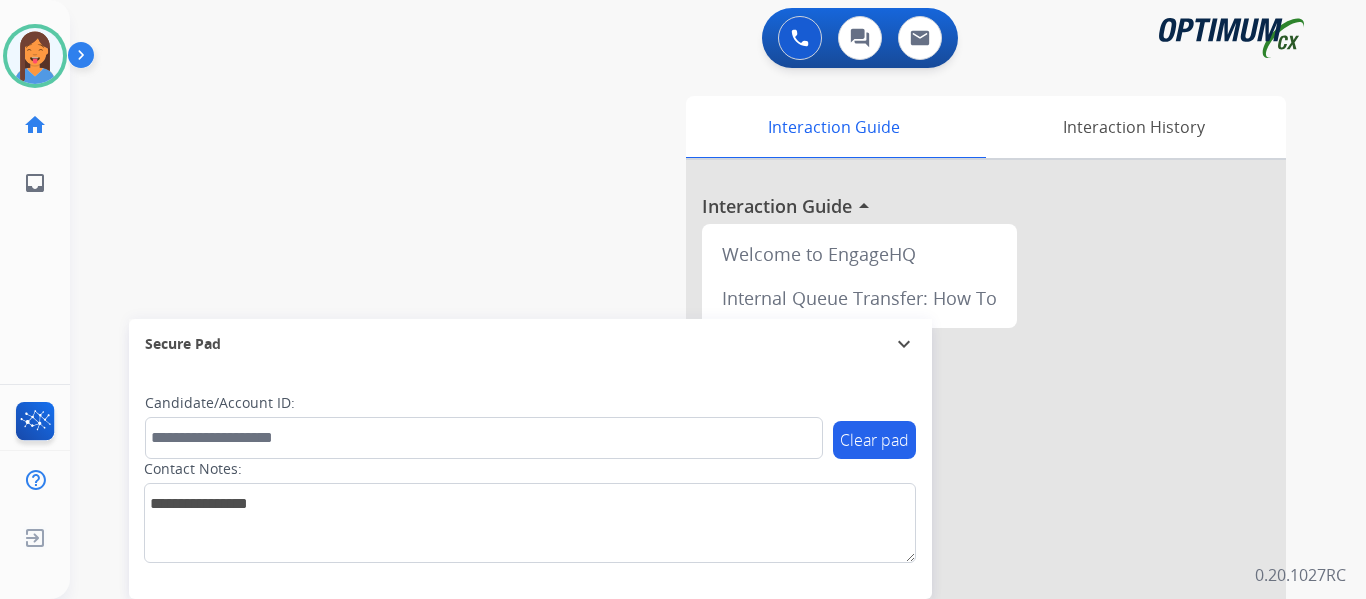 click on "swap_horiz Break voice bridge close_fullscreen Connect 3-Way Call merge_type Separate 3-Way Call  Interaction Guide   Interaction History  Interaction Guide arrow_drop_up  Welcome to EngageHQ   Internal Queue Transfer: How To  Secure Pad expand_more Clear pad Candidate/Account ID: Contact Notes:" at bounding box center (694, 489) 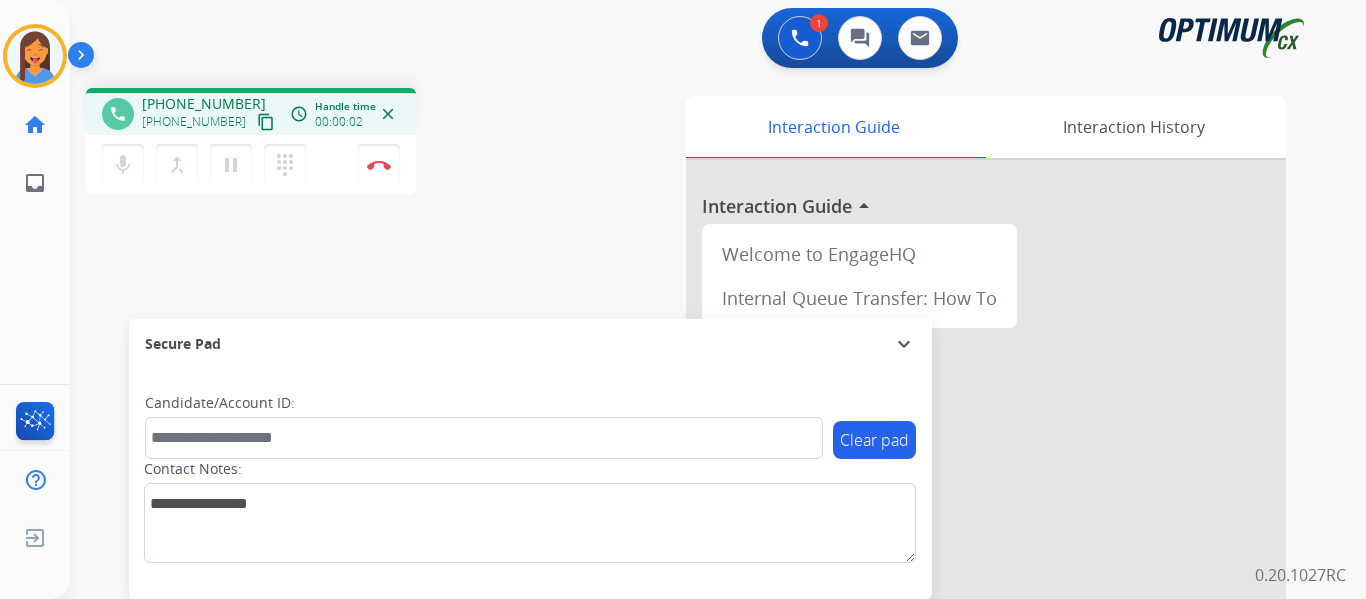 click on "content_copy" at bounding box center (266, 122) 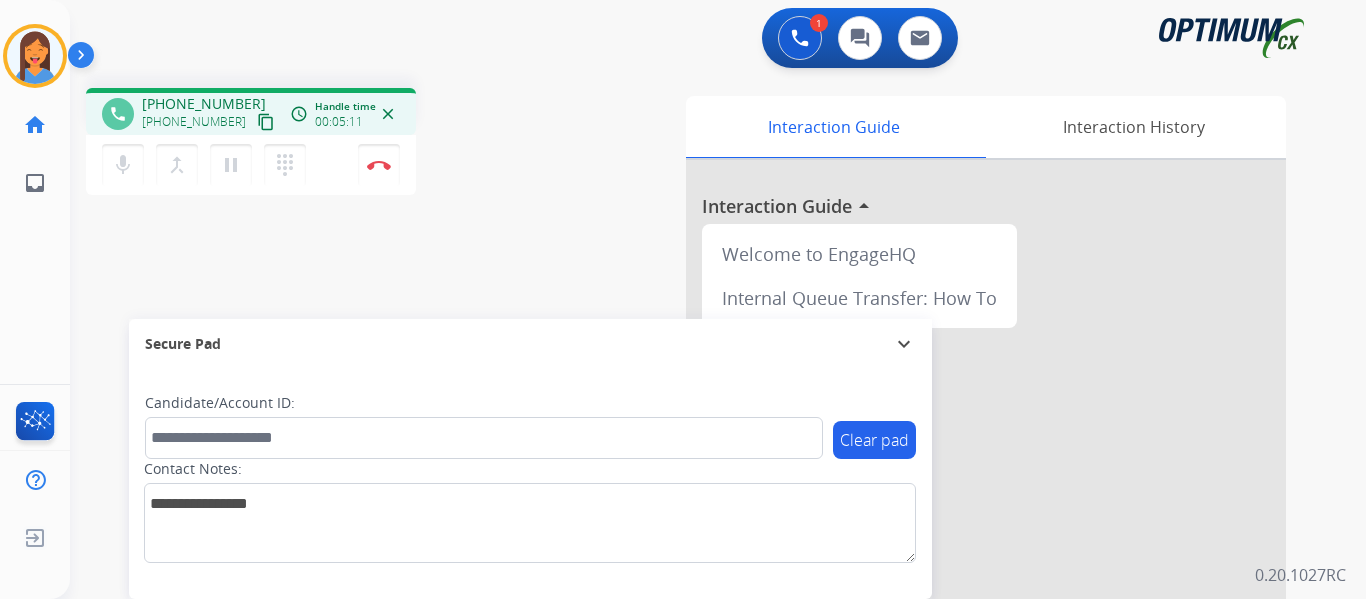 click on "Interaction Guide   Interaction History  Interaction Guide arrow_drop_up  Welcome to EngageHQ   Internal Queue Transfer: How To" at bounding box center (937, 501) 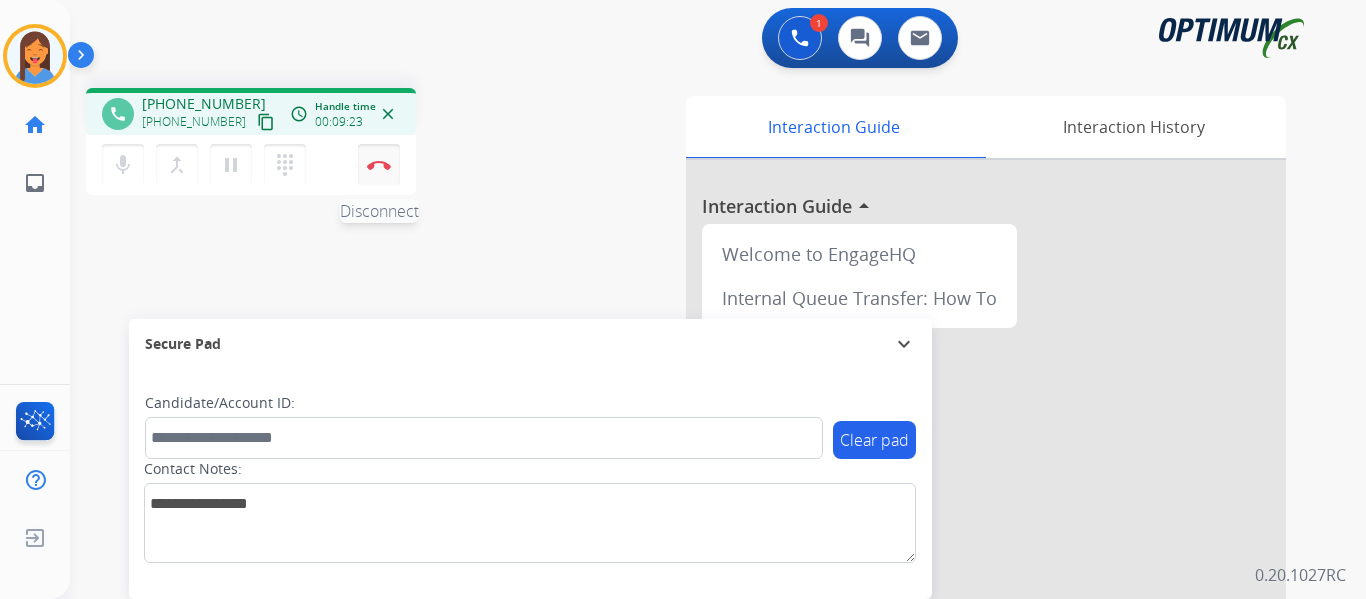 click on "Disconnect" at bounding box center [379, 165] 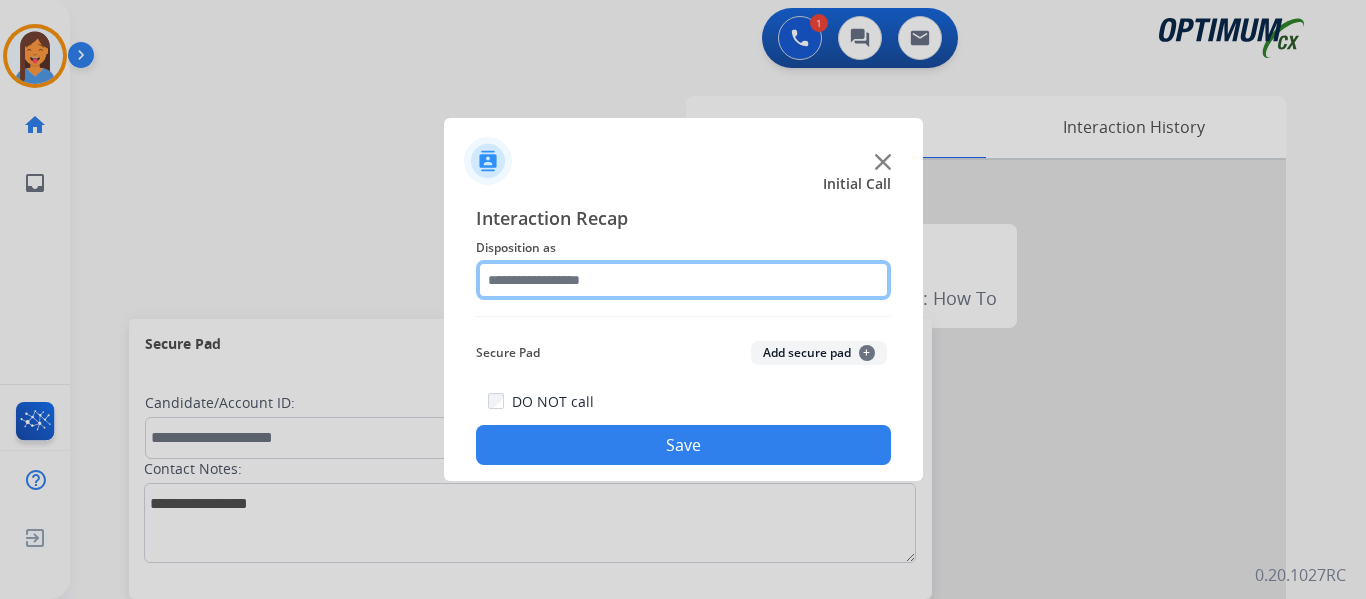 click 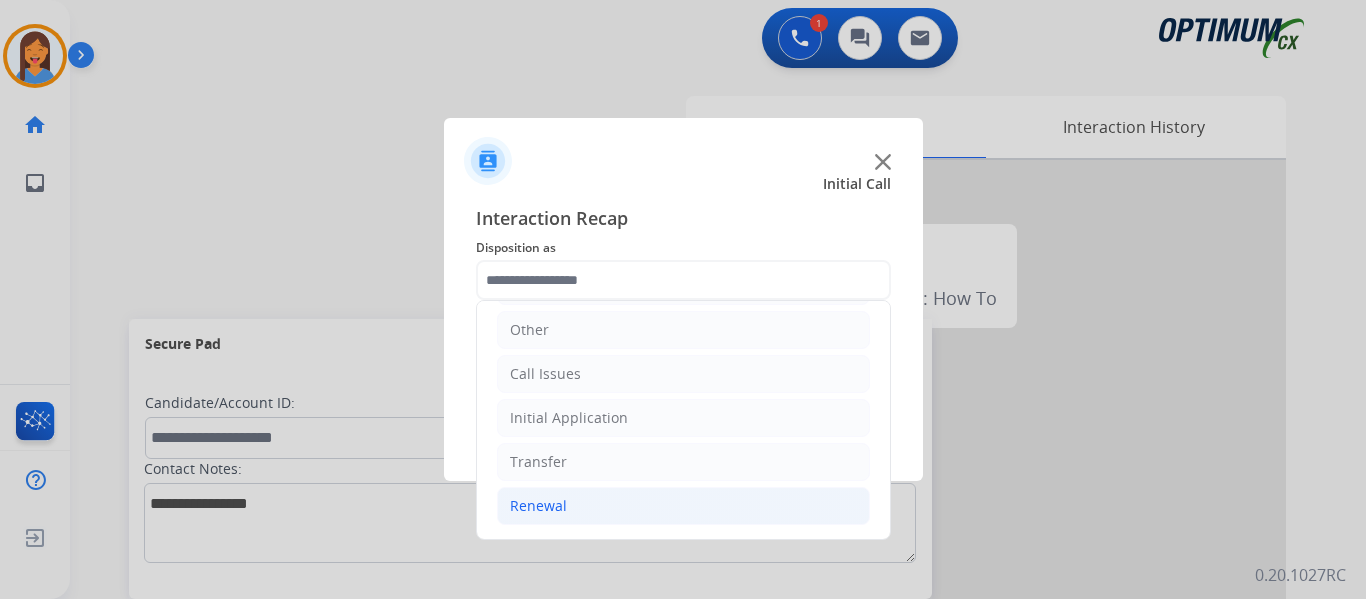 click on "Renewal" 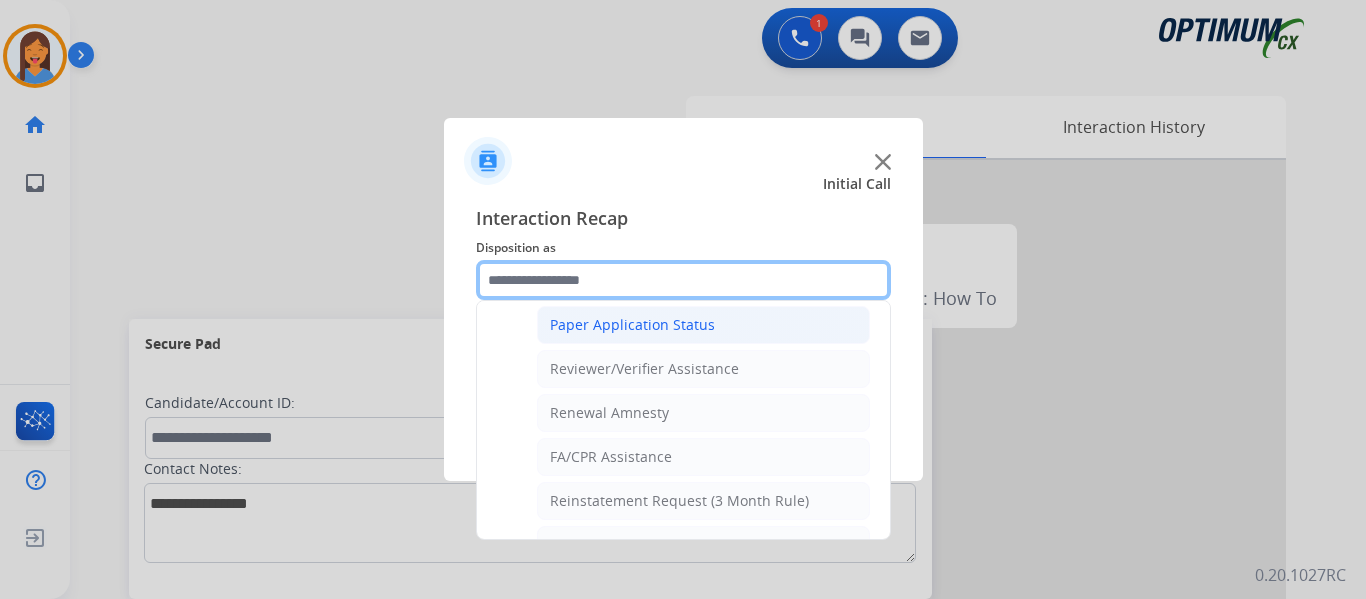 scroll, scrollTop: 736, scrollLeft: 0, axis: vertical 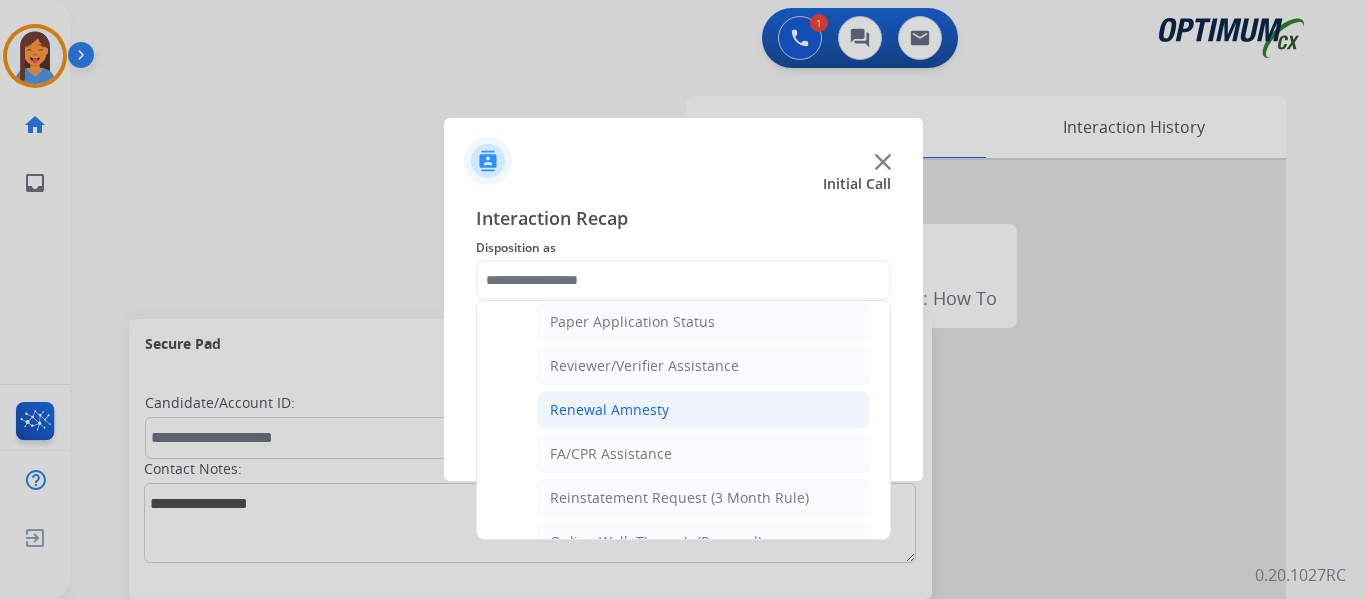 click on "Renewal Amnesty" 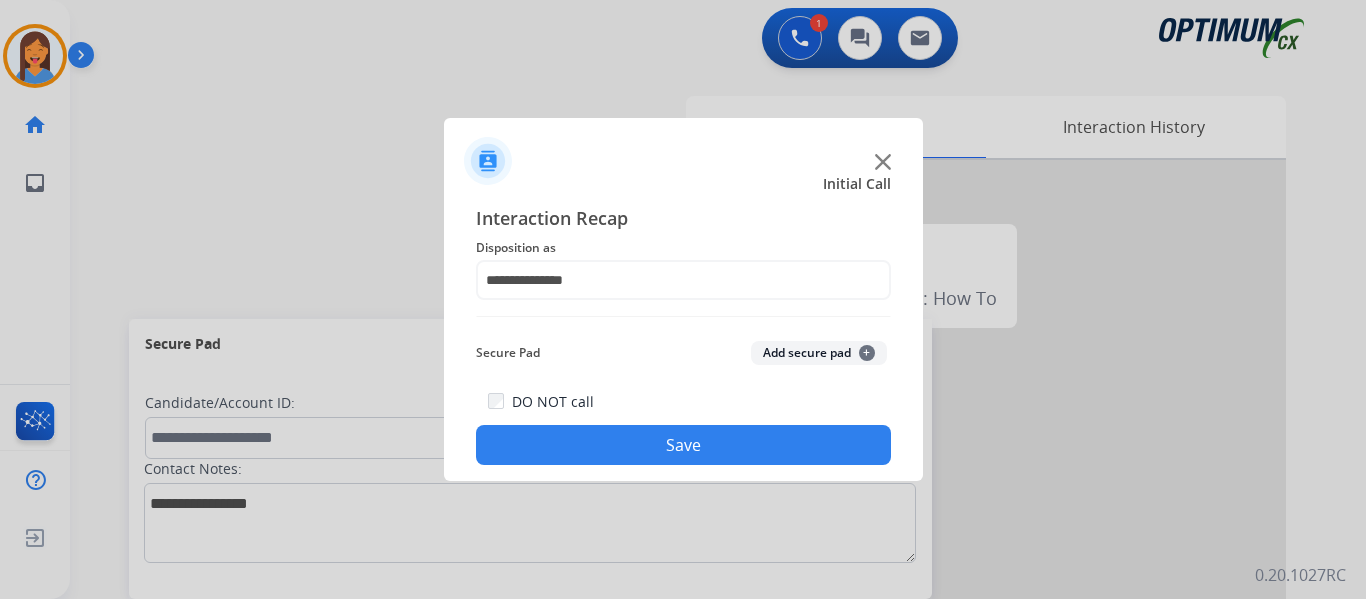 click on "Save" 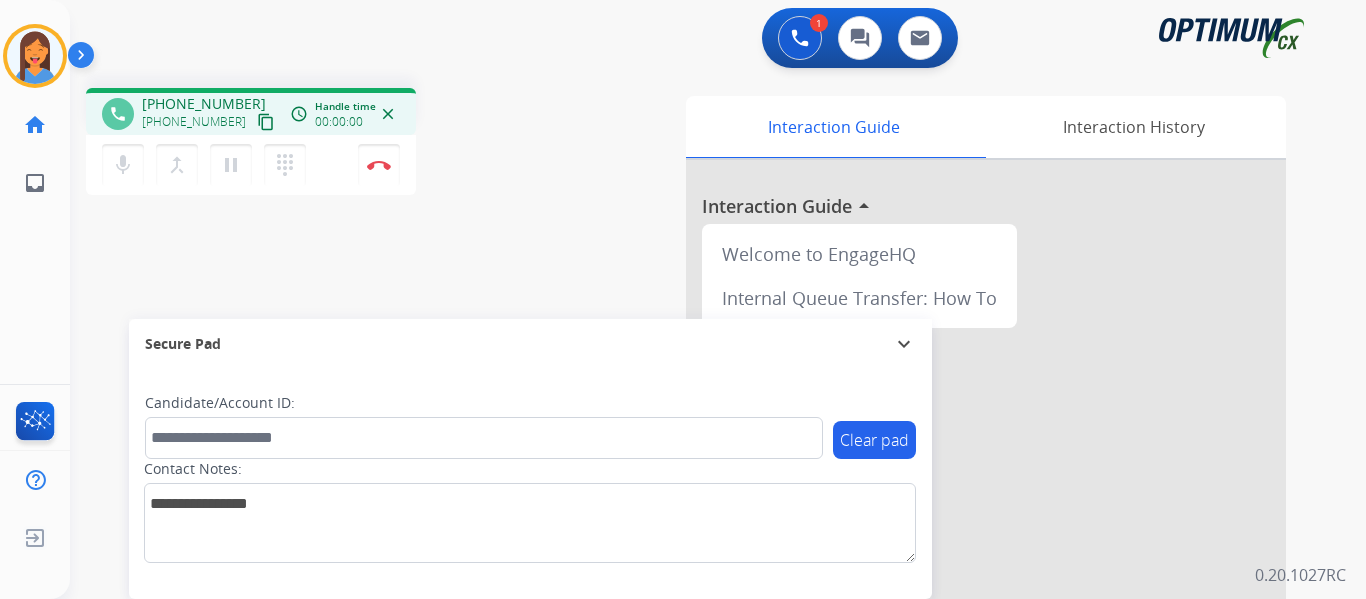 click on "content_copy" at bounding box center (266, 122) 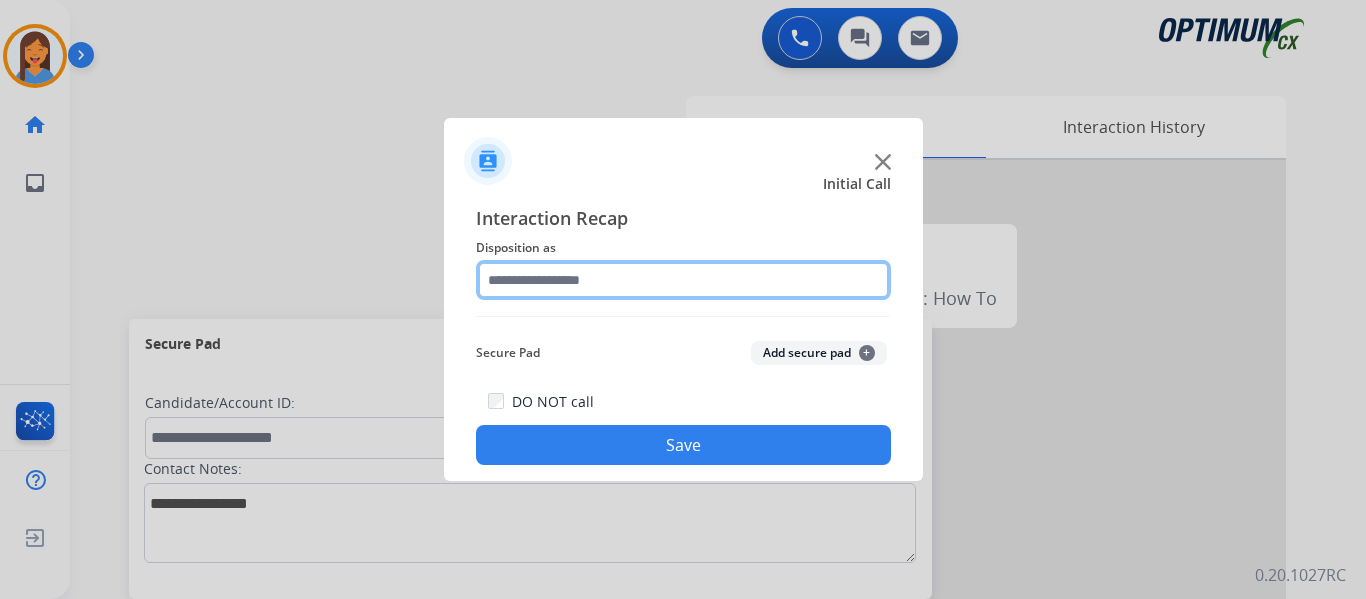 click 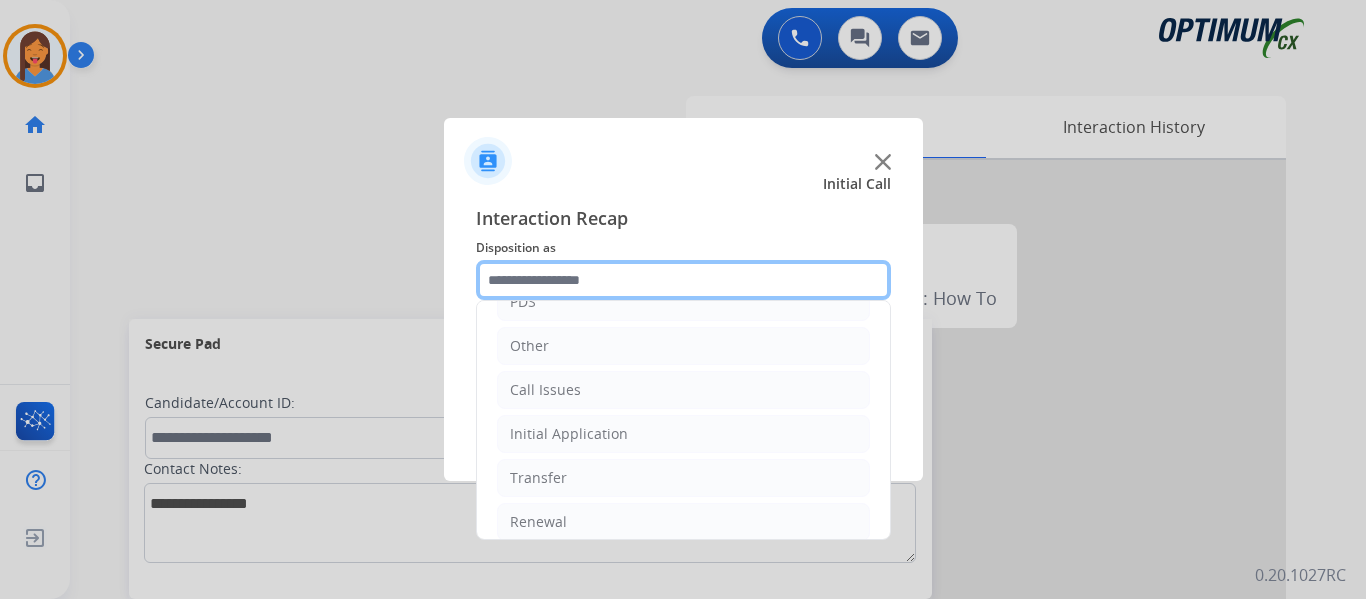scroll, scrollTop: 136, scrollLeft: 0, axis: vertical 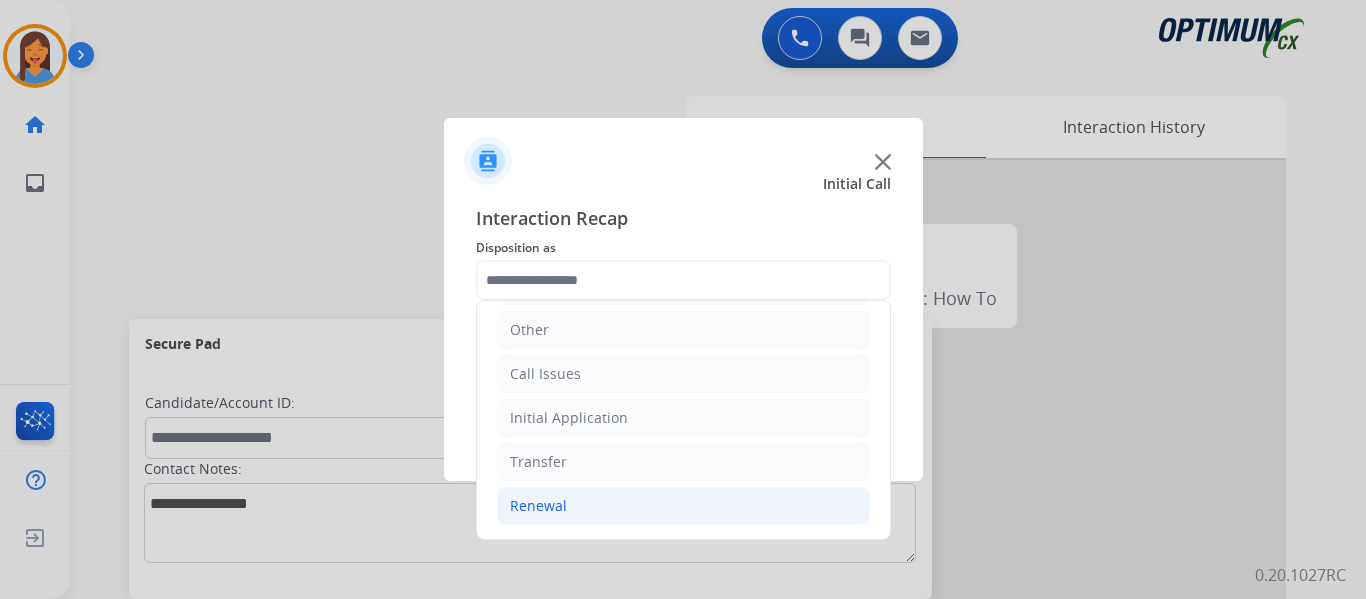 click on "Renewal" 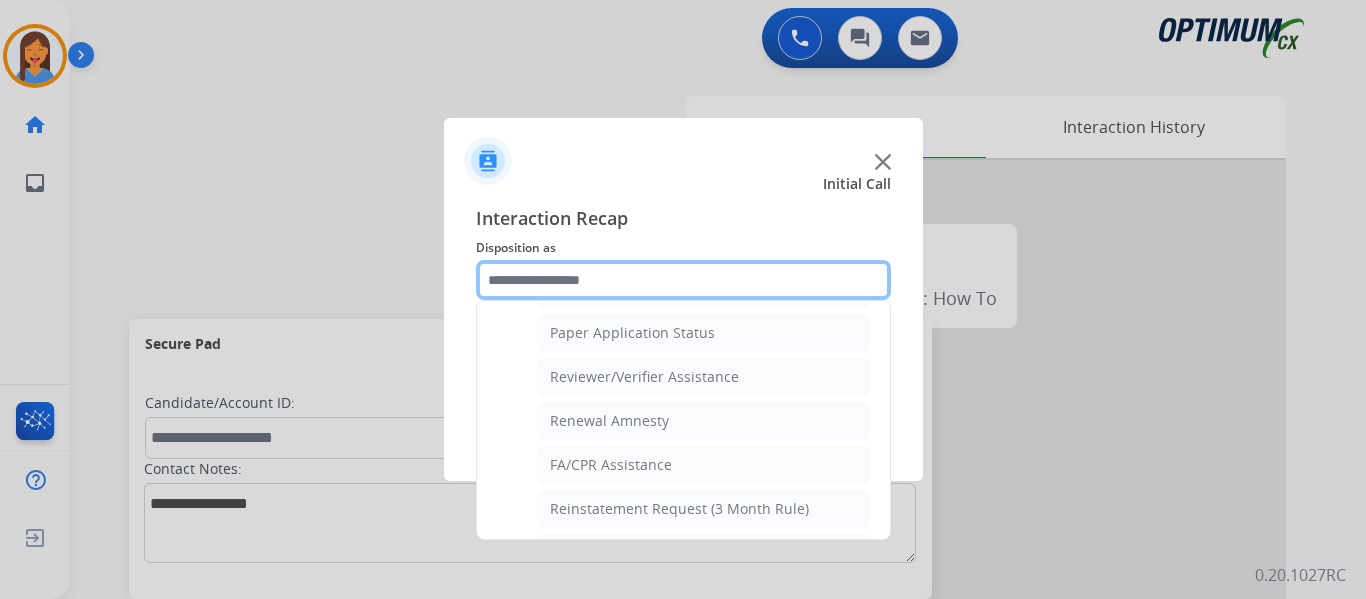 scroll, scrollTop: 736, scrollLeft: 0, axis: vertical 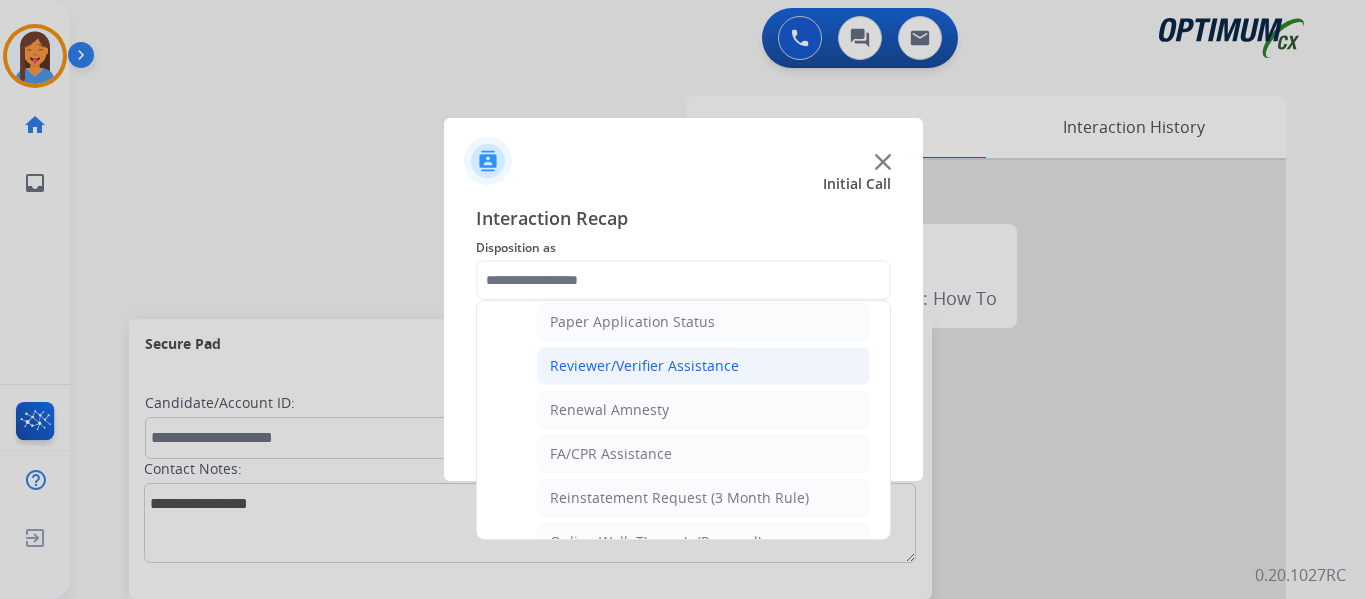 click on "Reviewer/Verifier Assistance" 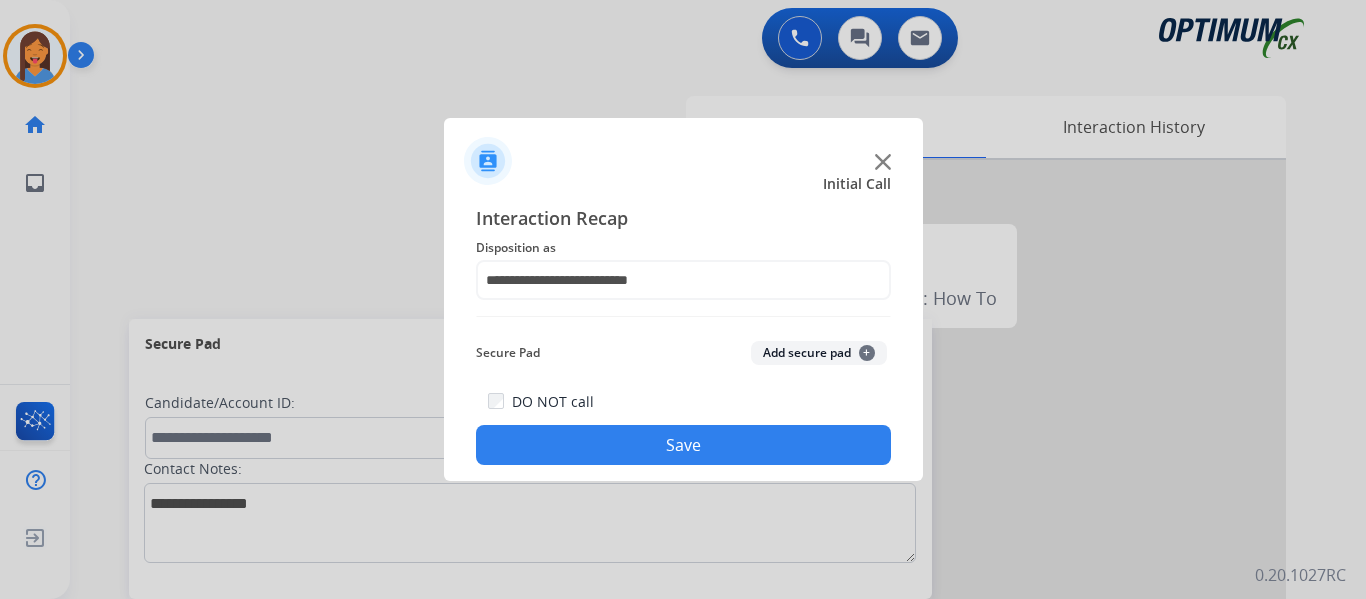 click on "Save" 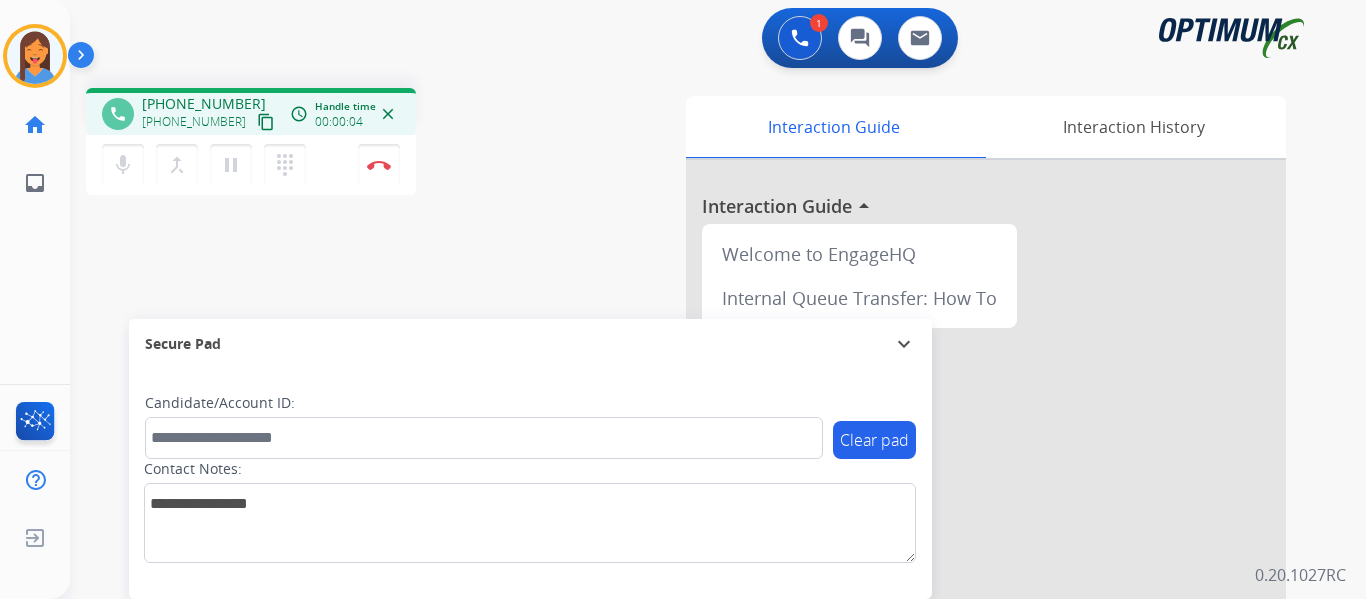click on "content_copy" at bounding box center (266, 122) 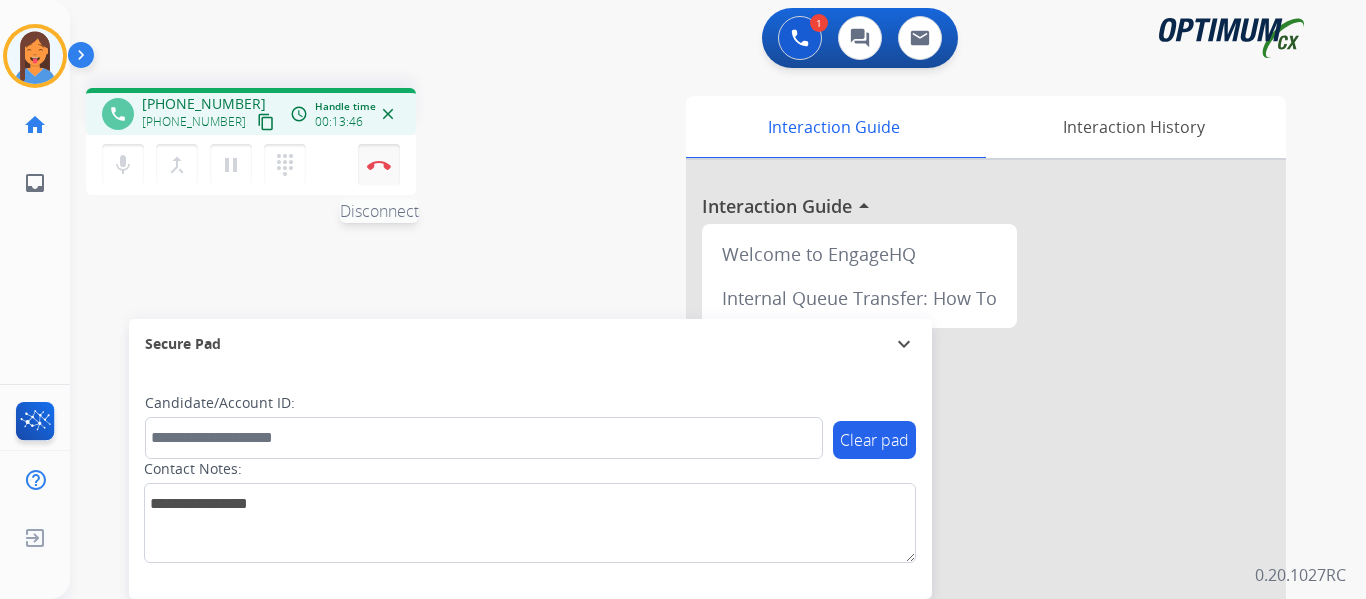click at bounding box center (379, 165) 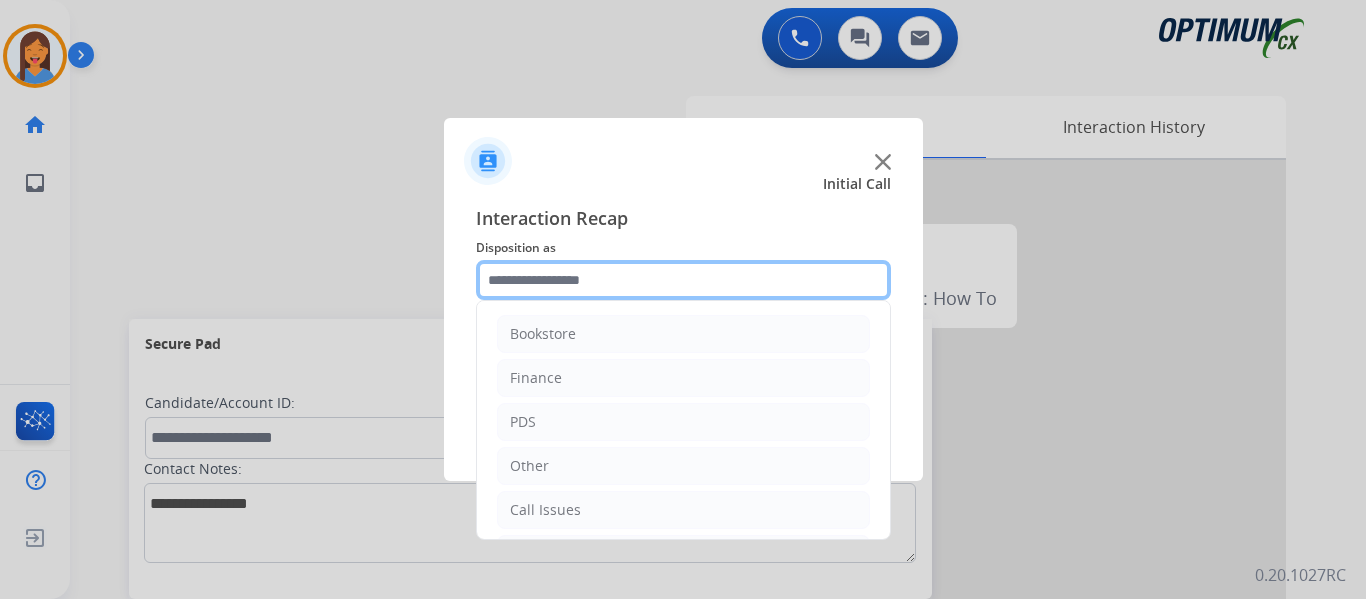 click 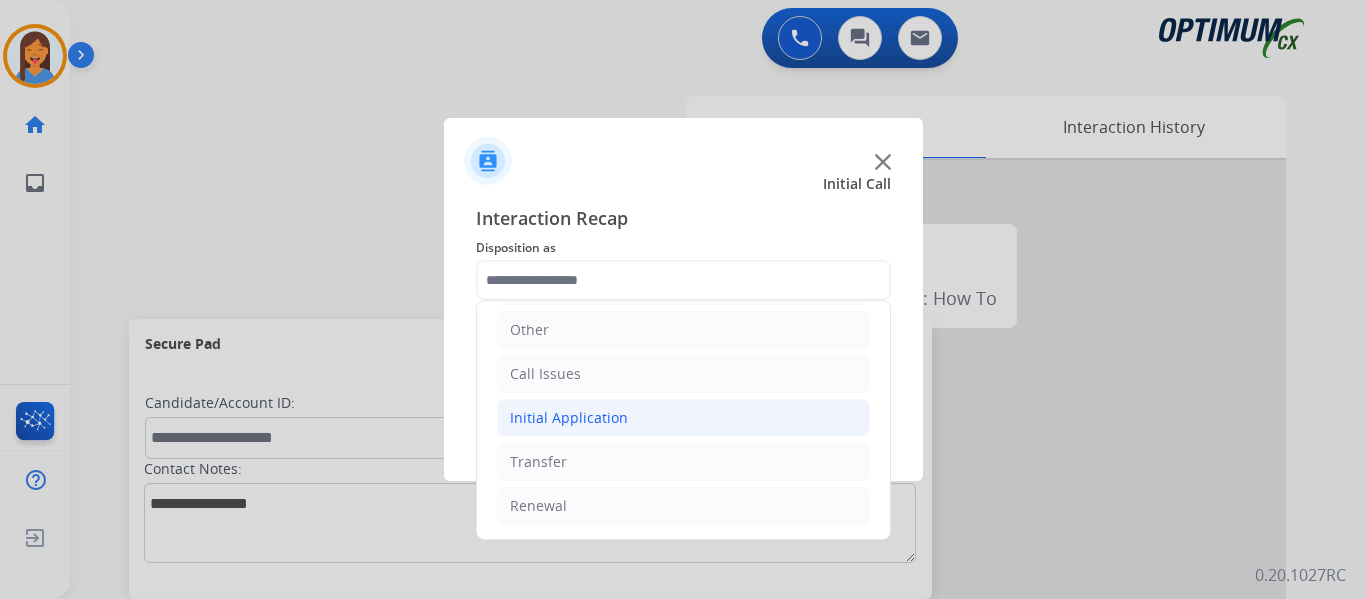 click on "Initial Application" 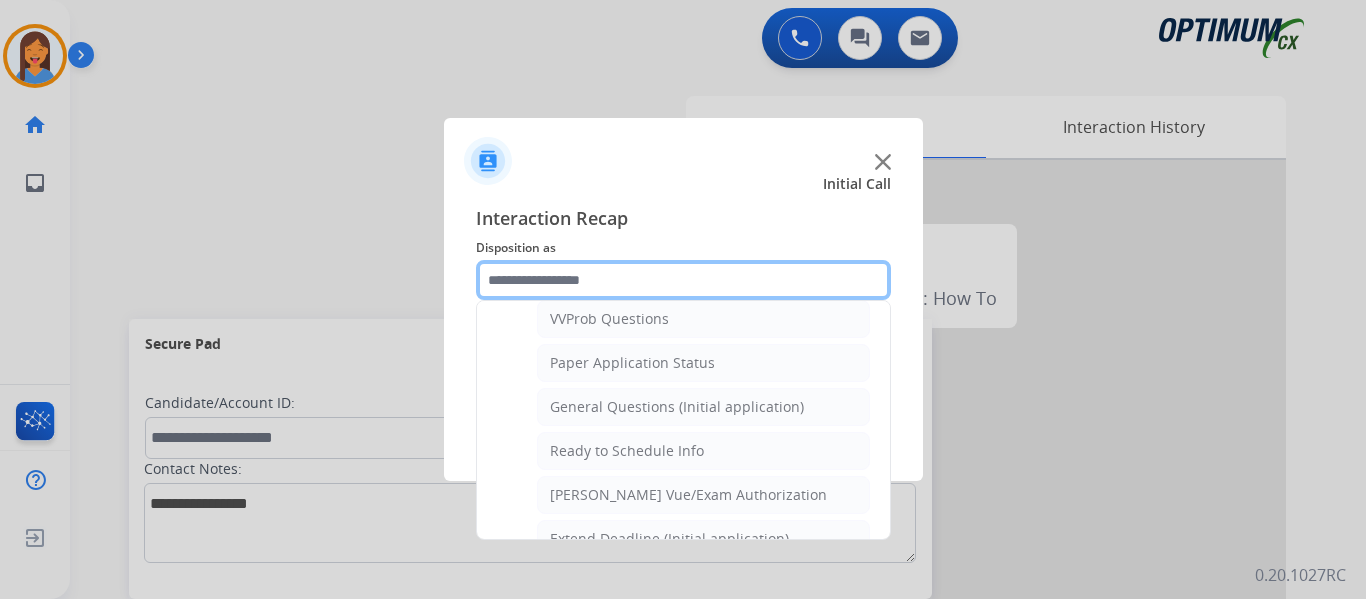 scroll, scrollTop: 1136, scrollLeft: 0, axis: vertical 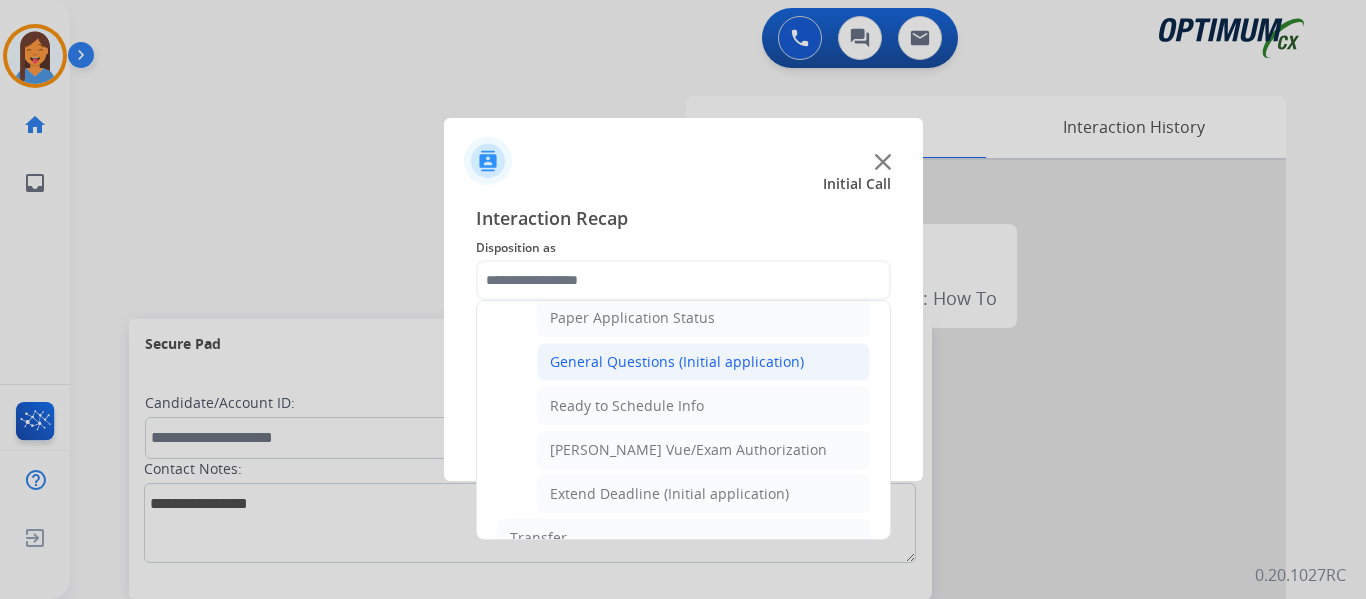 click on "General Questions (Initial application)" 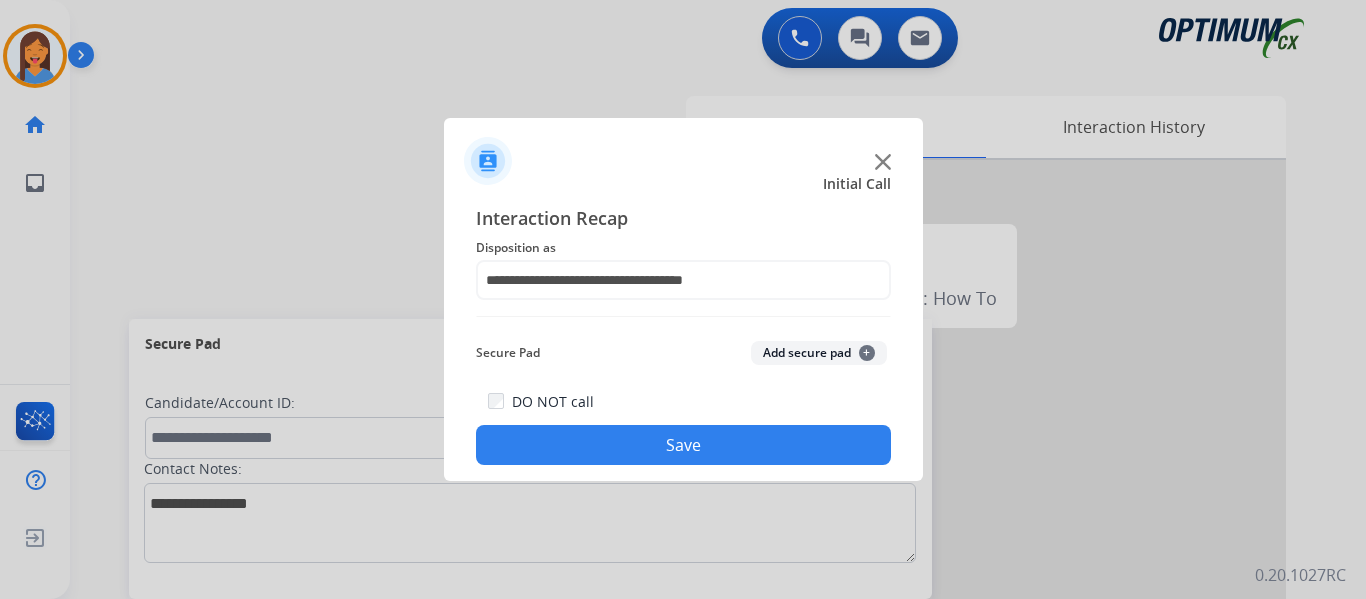 click on "Save" 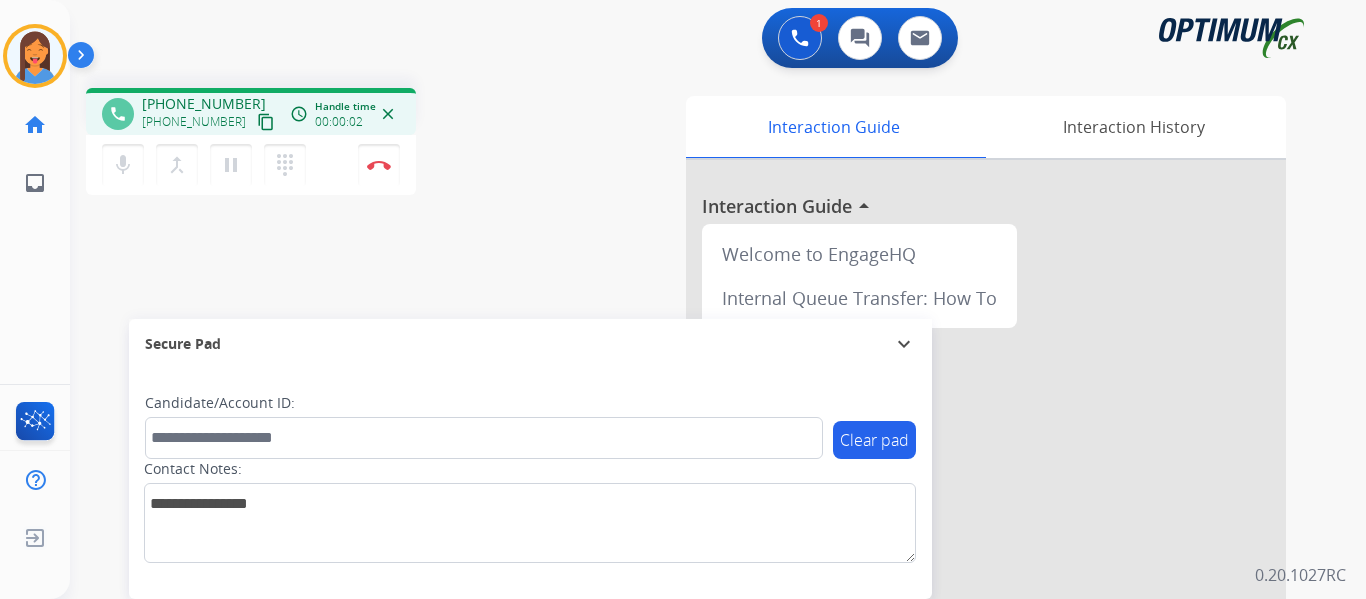 click on "content_copy" at bounding box center (266, 122) 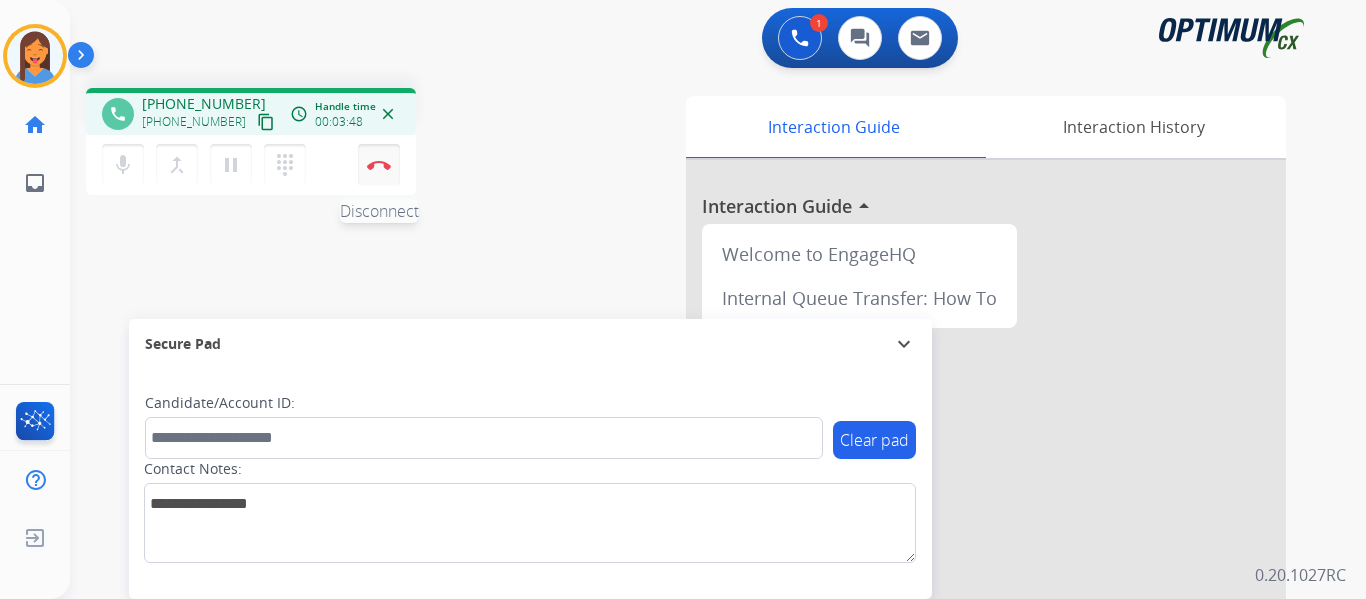click at bounding box center (379, 165) 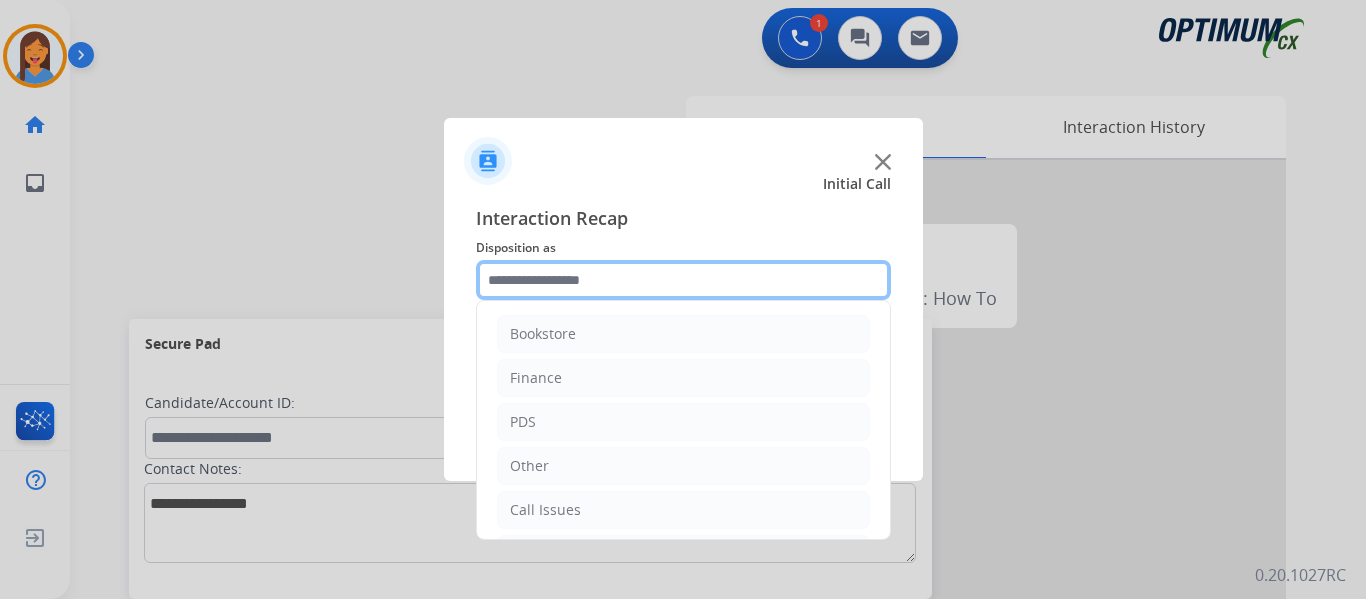 click 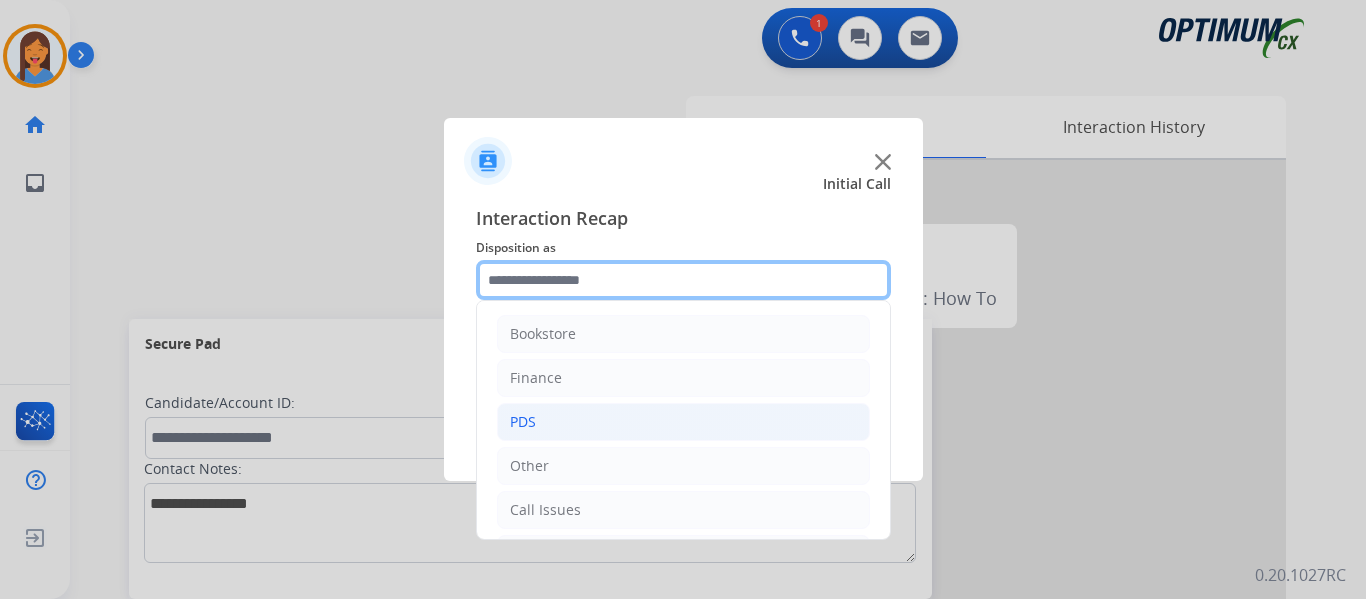 scroll, scrollTop: 100, scrollLeft: 0, axis: vertical 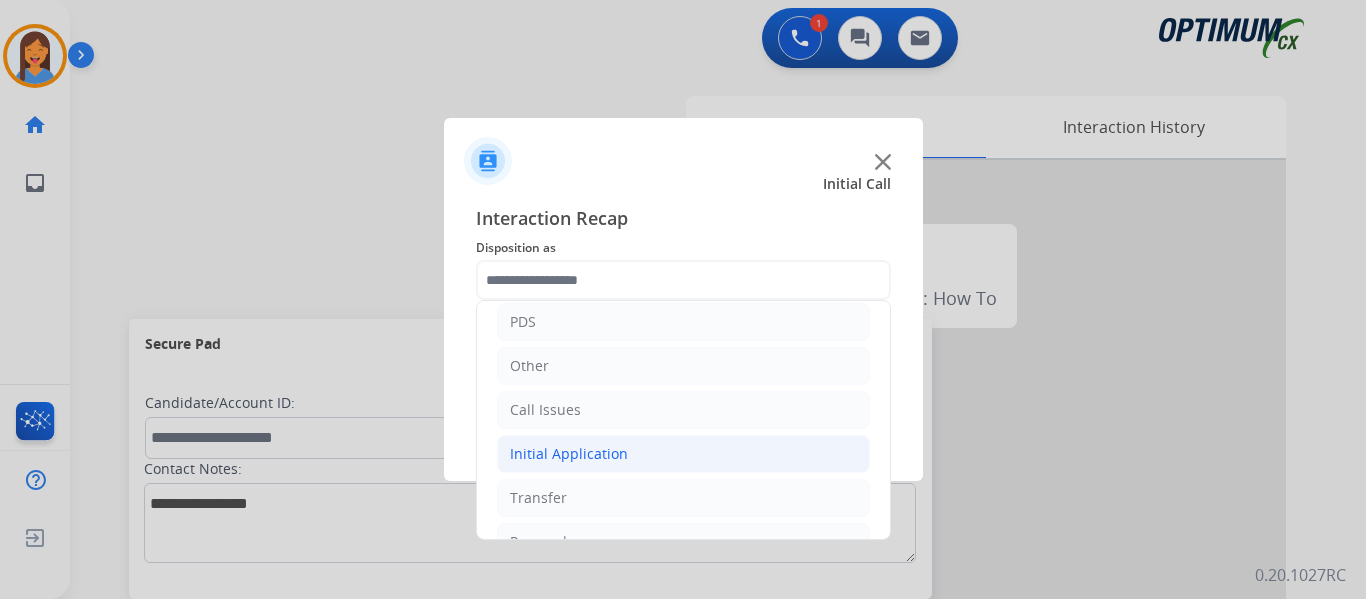 click on "Initial Application" 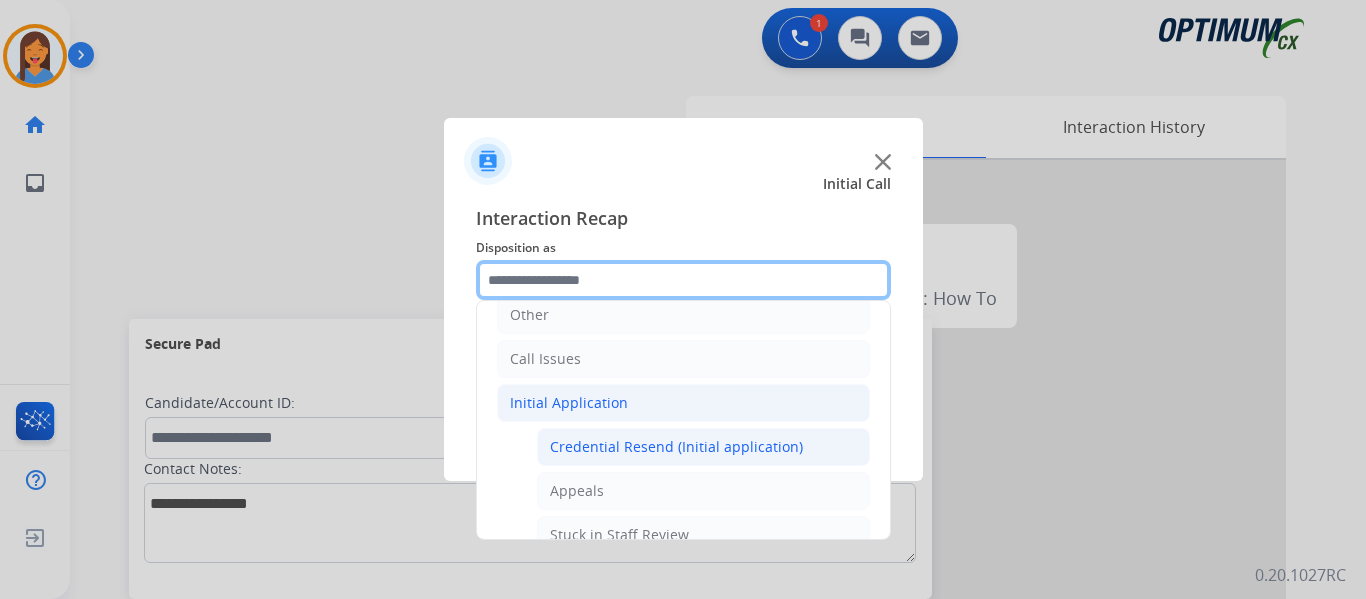 scroll, scrollTop: 200, scrollLeft: 0, axis: vertical 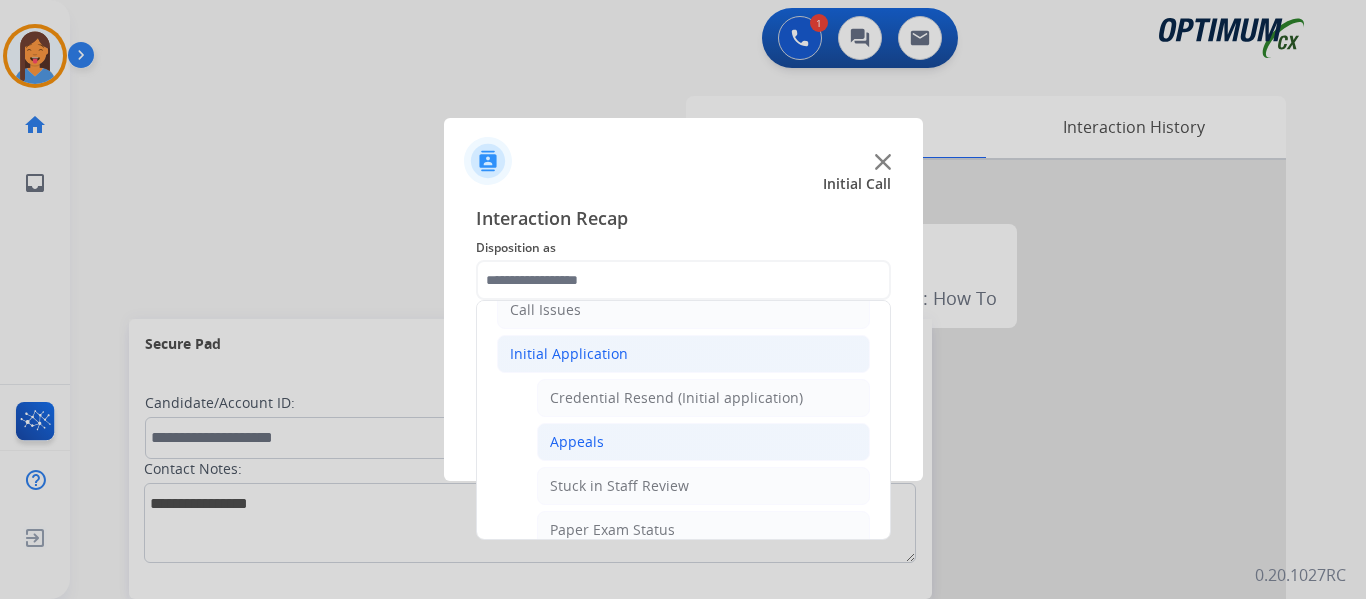 click on "Appeals" 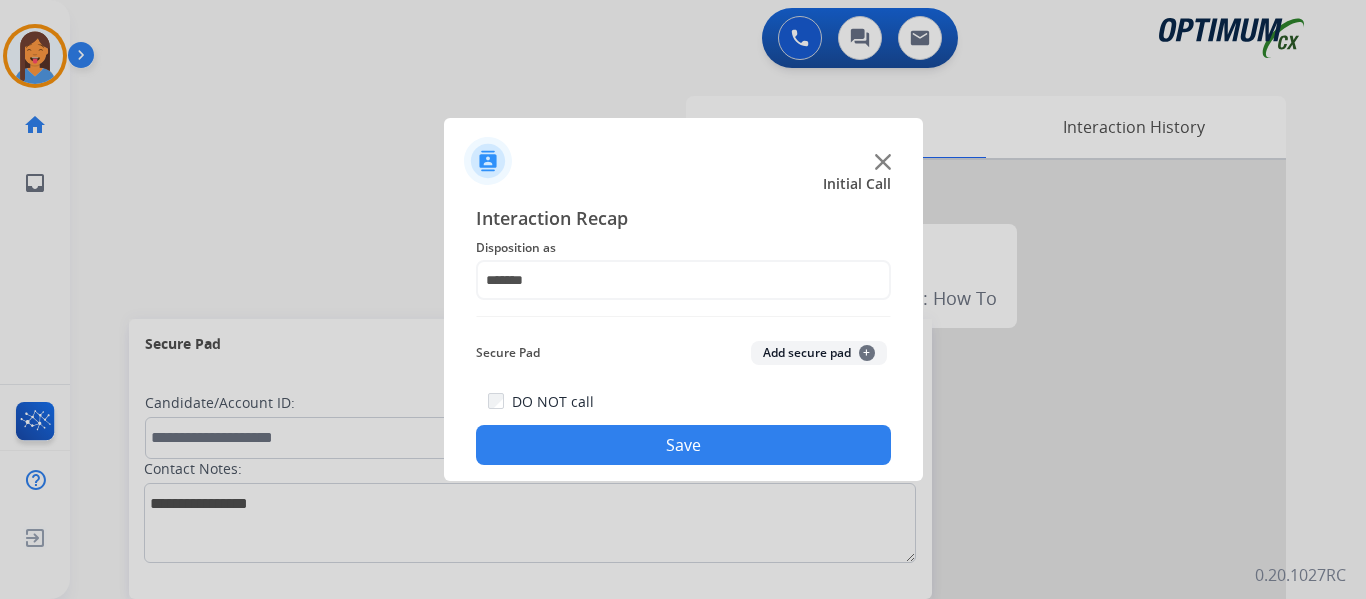 click on "Save" 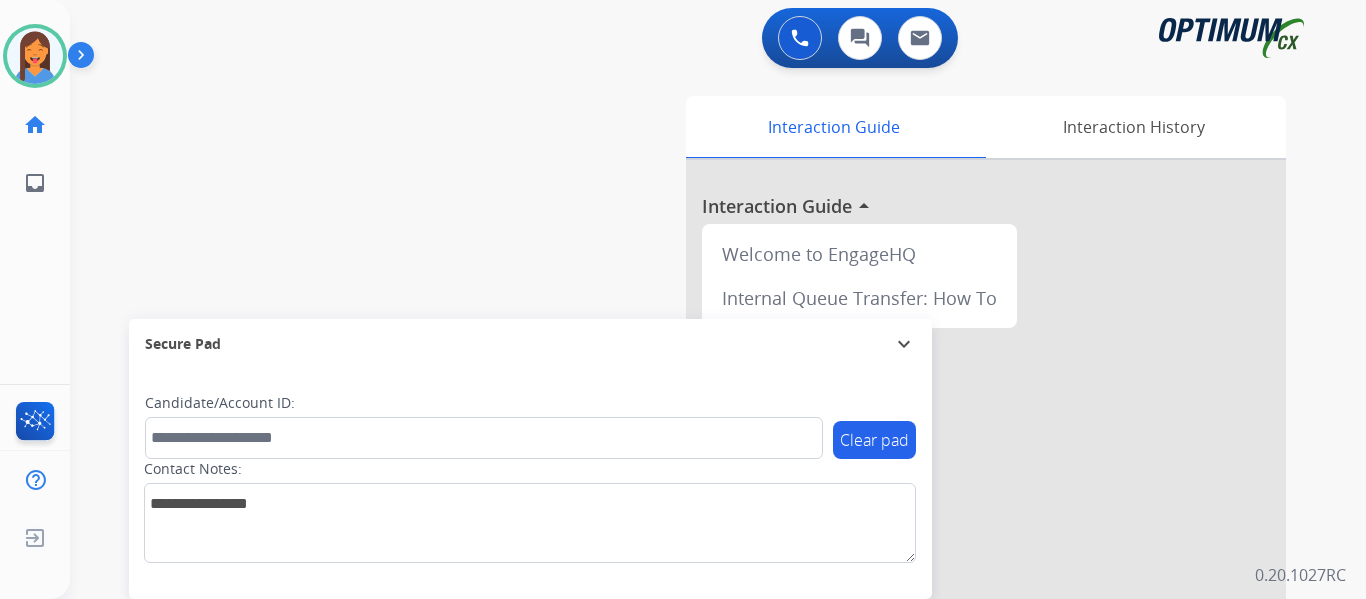 click on "swap_horiz Break voice bridge close_fullscreen Connect 3-Way Call merge_type Separate 3-Way Call  Interaction Guide   Interaction History  Interaction Guide arrow_drop_up  Welcome to EngageHQ   Internal Queue Transfer: How To  Secure Pad expand_more Clear pad Candidate/Account ID: Contact Notes:" at bounding box center (694, 489) 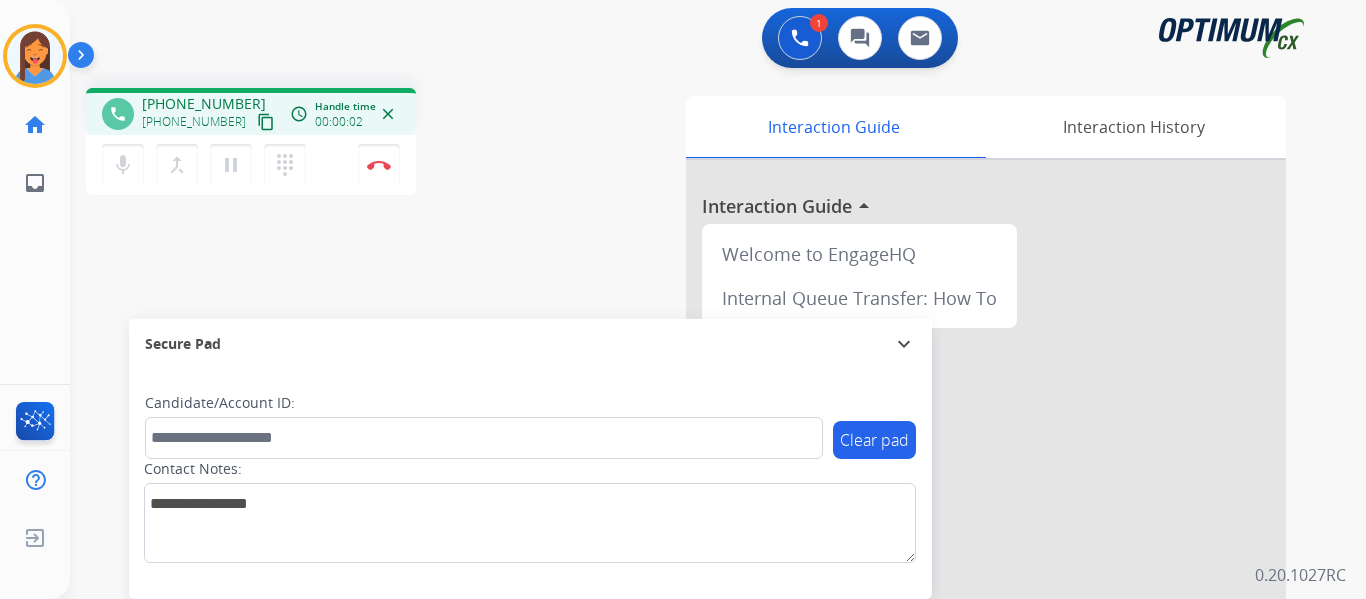click on "content_copy" at bounding box center (266, 122) 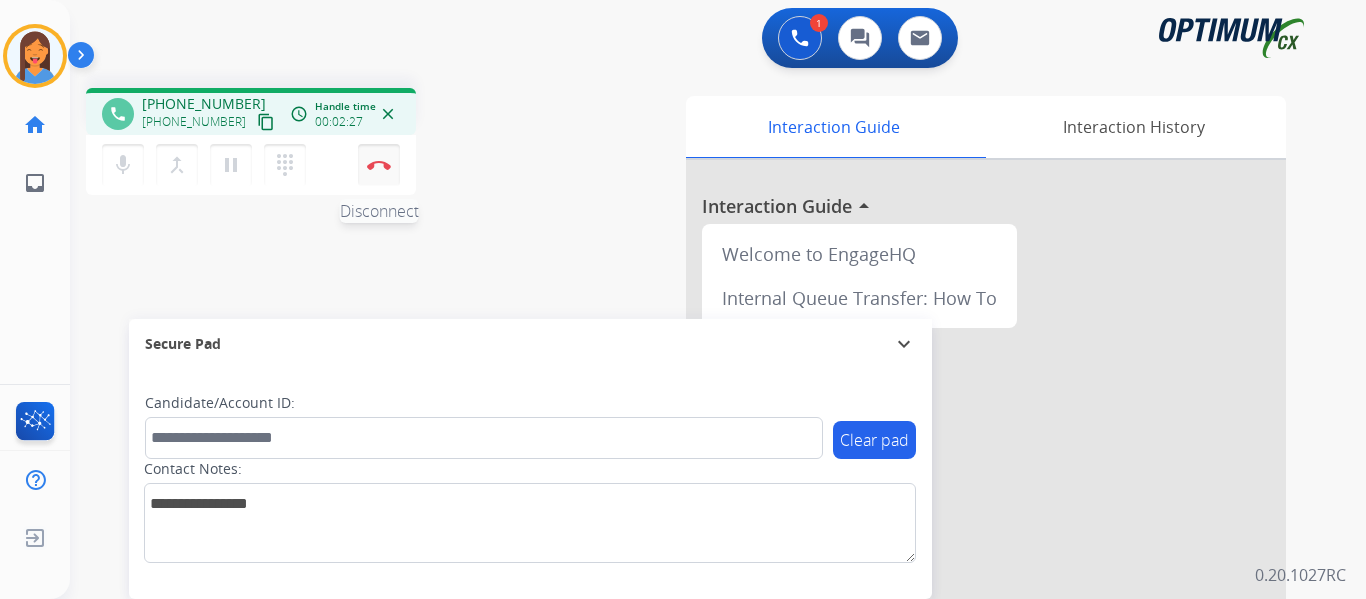 click at bounding box center [379, 165] 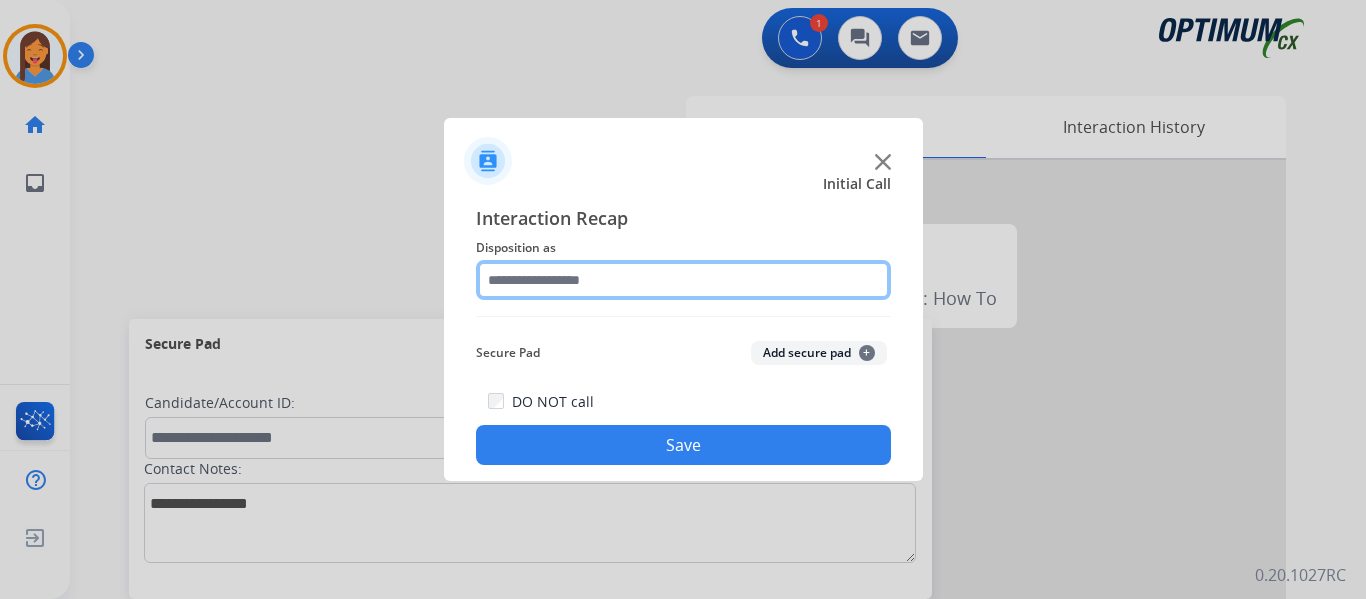 click 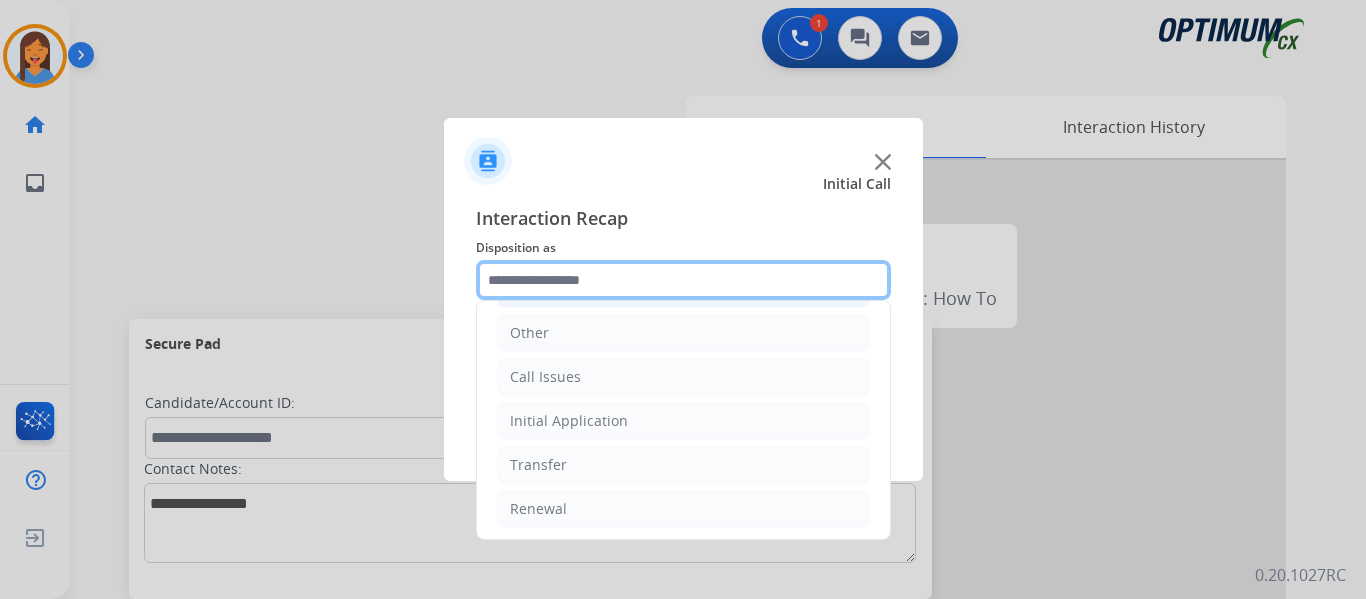 scroll, scrollTop: 136, scrollLeft: 0, axis: vertical 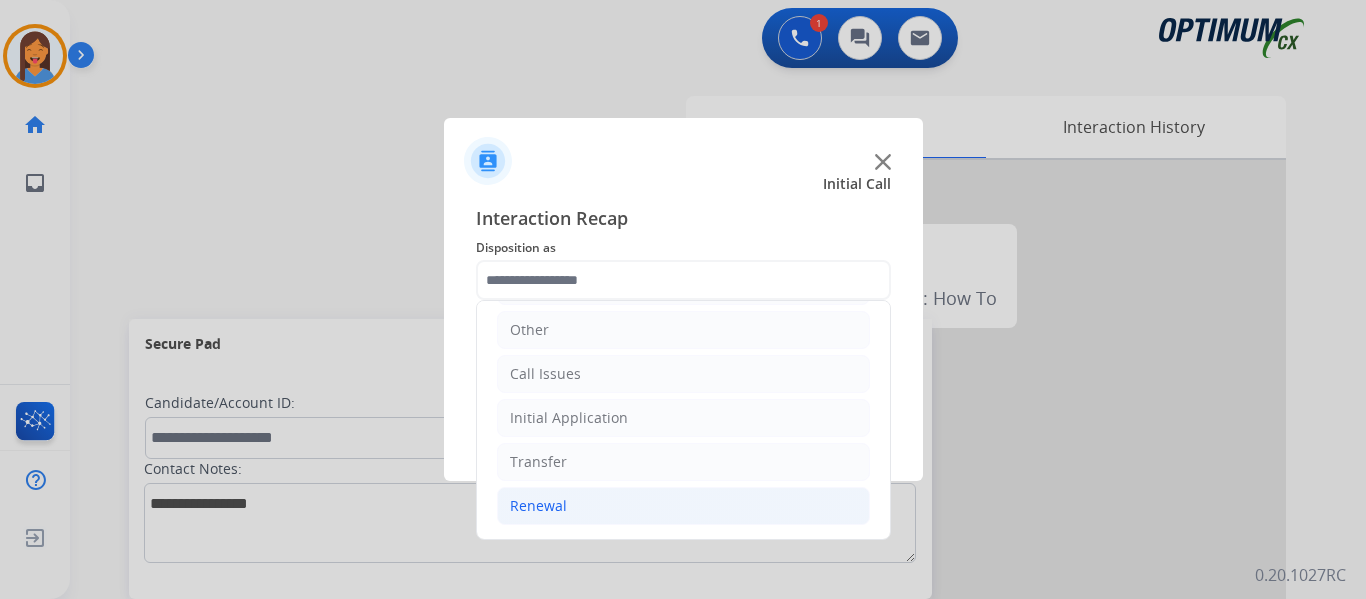 click on "Renewal" 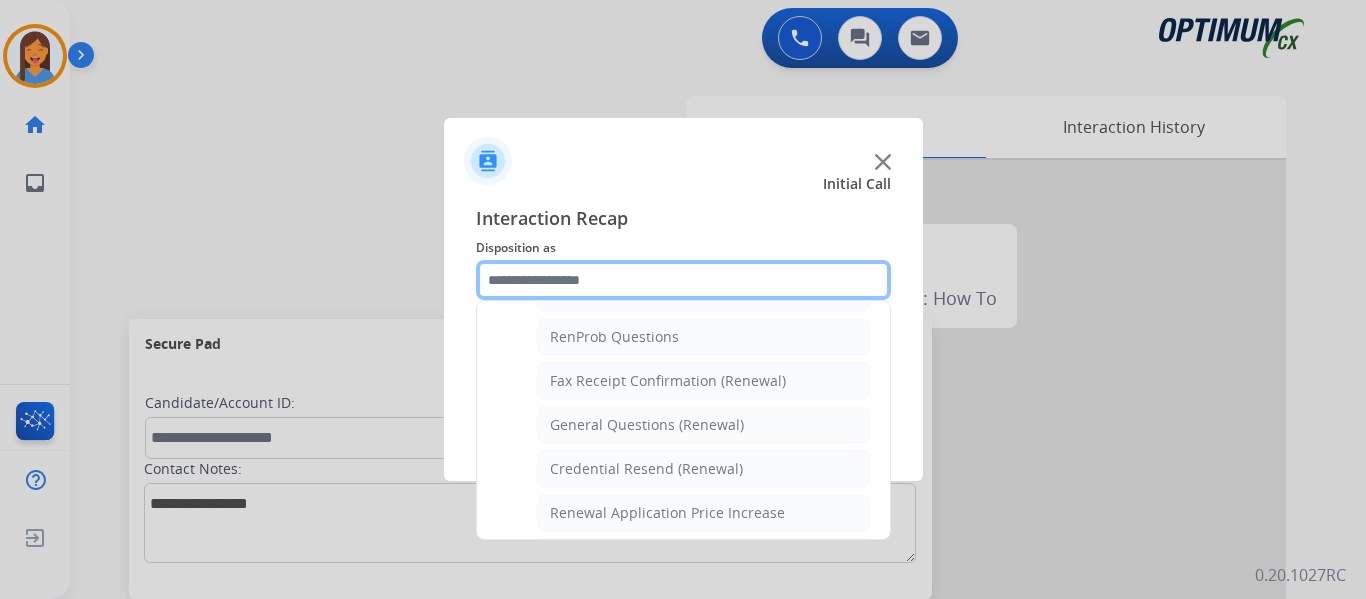 scroll, scrollTop: 536, scrollLeft: 0, axis: vertical 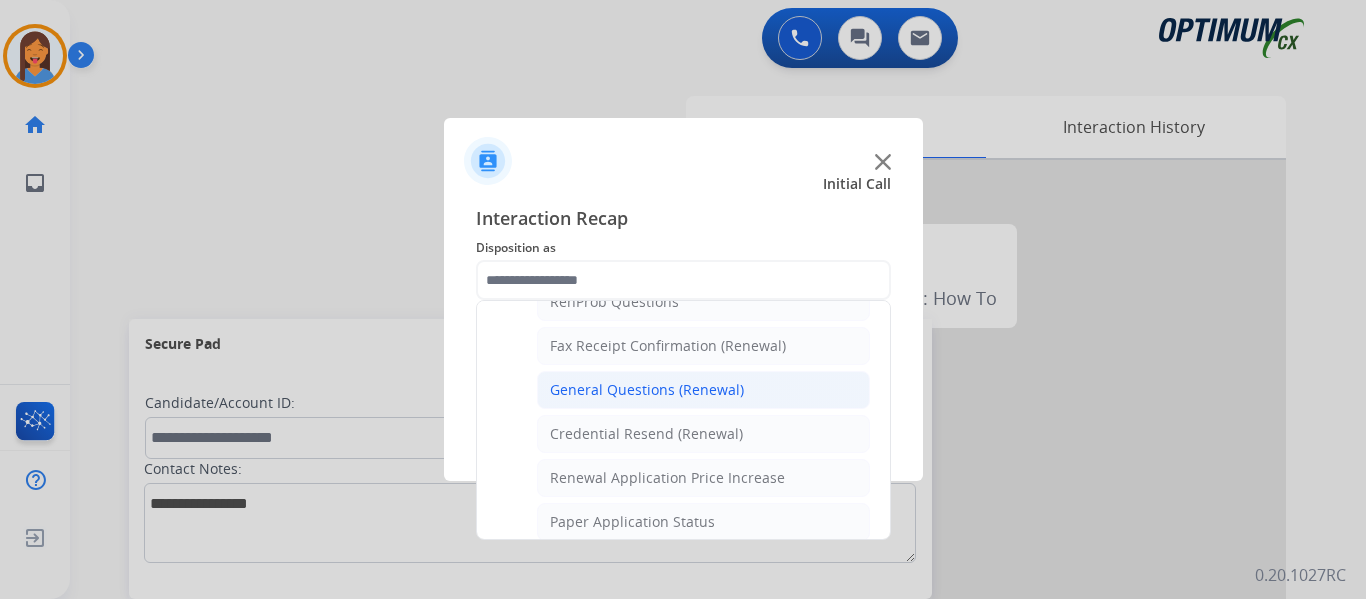 click on "General Questions (Renewal)" 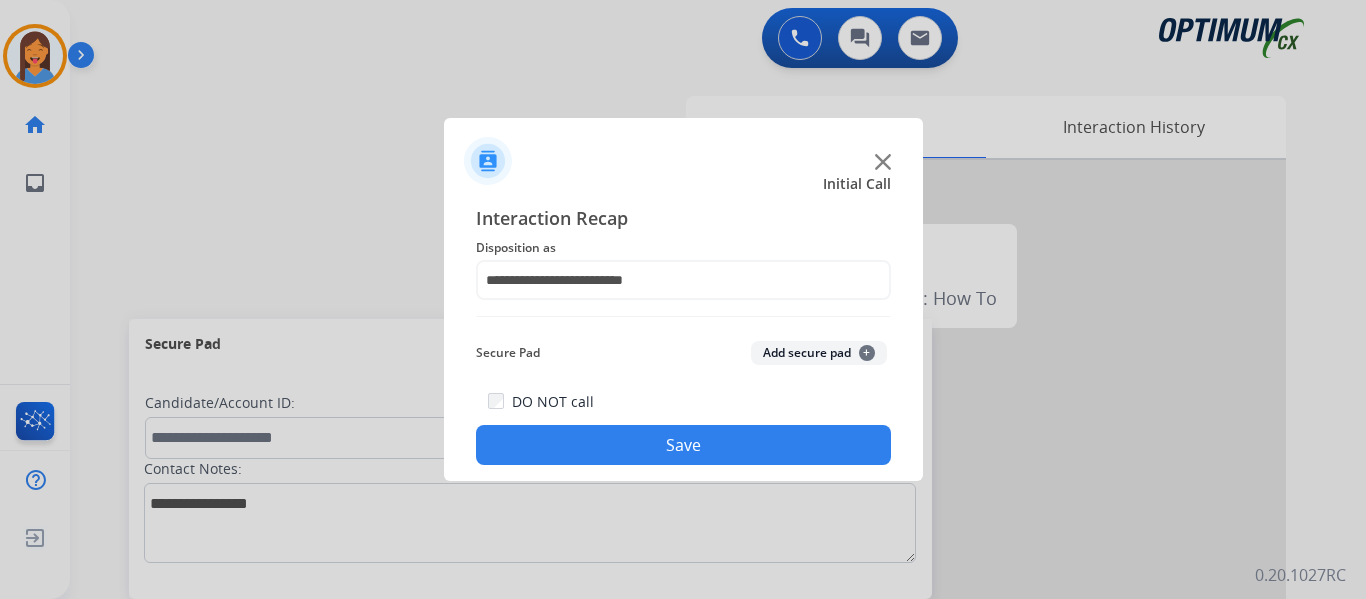 click on "Save" 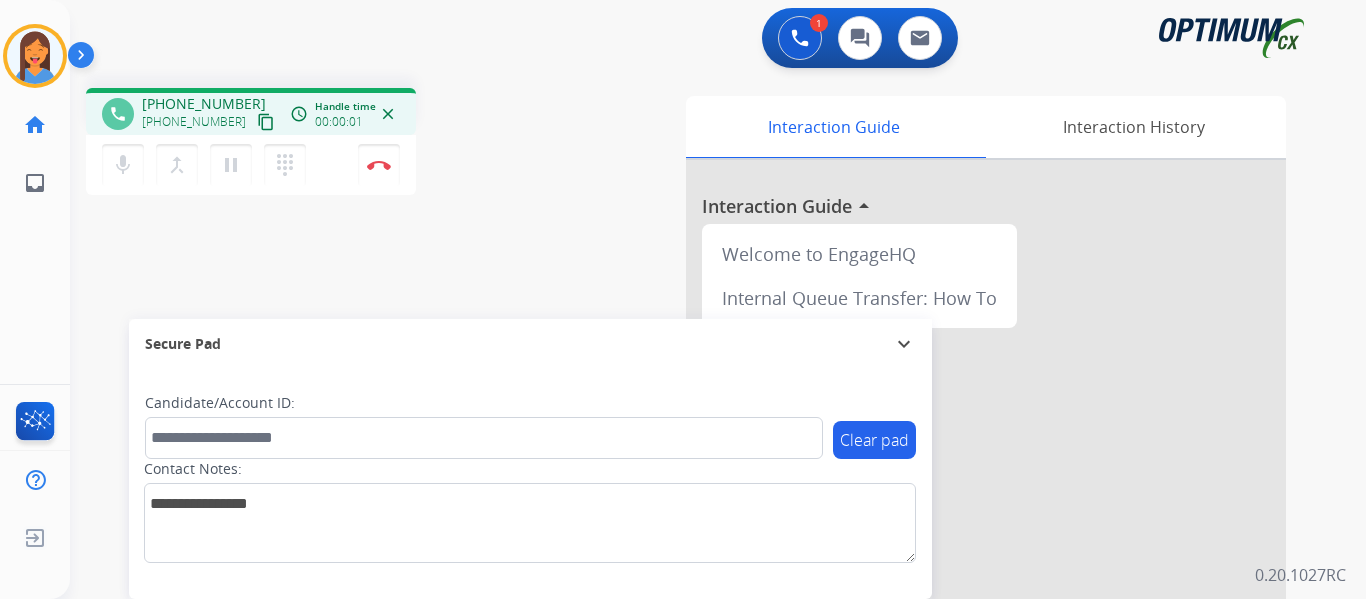 drag, startPoint x: 248, startPoint y: 123, endPoint x: 397, endPoint y: 123, distance: 149 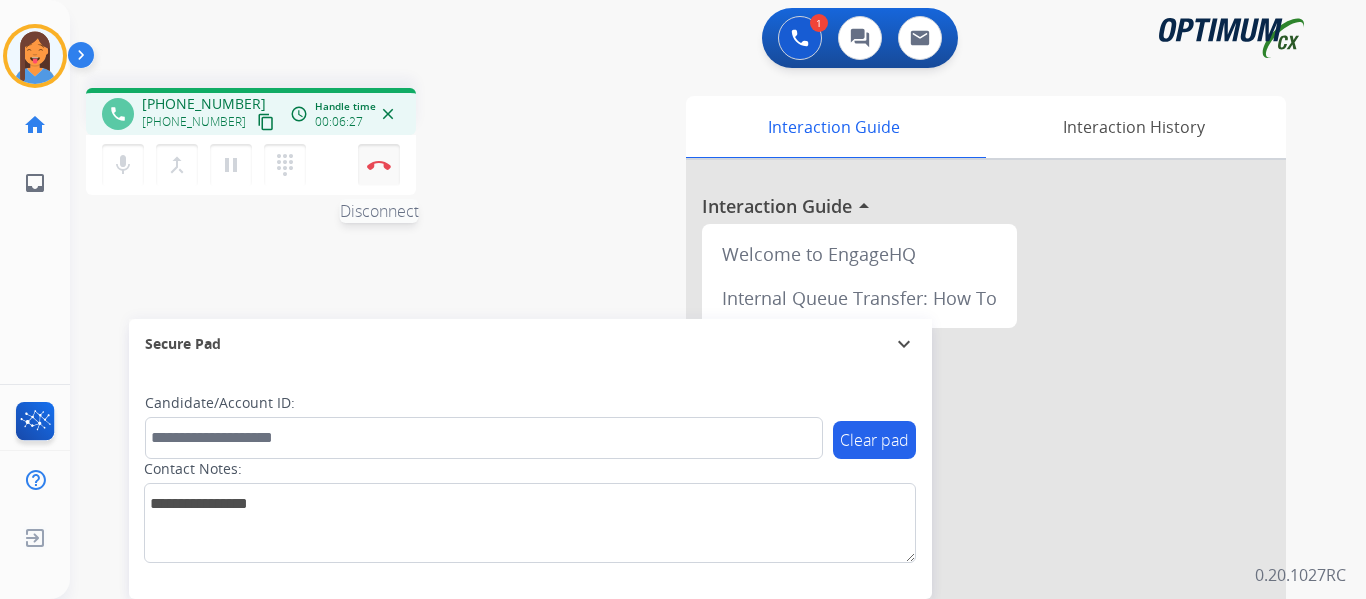 click at bounding box center [379, 165] 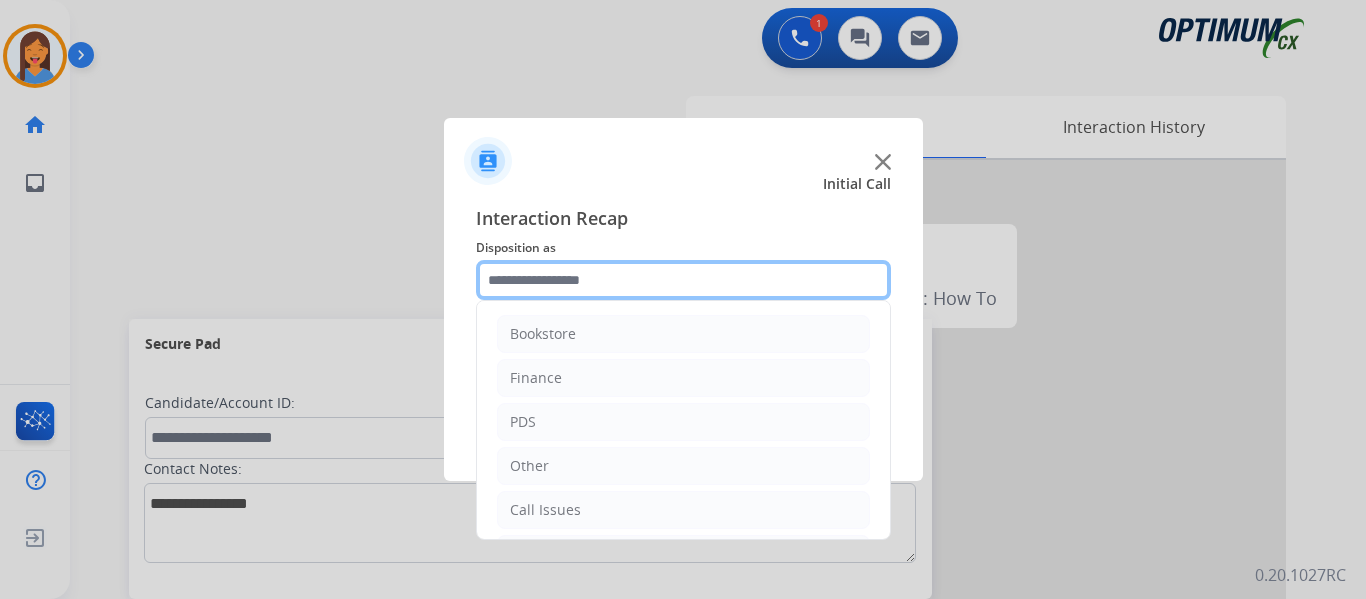 click 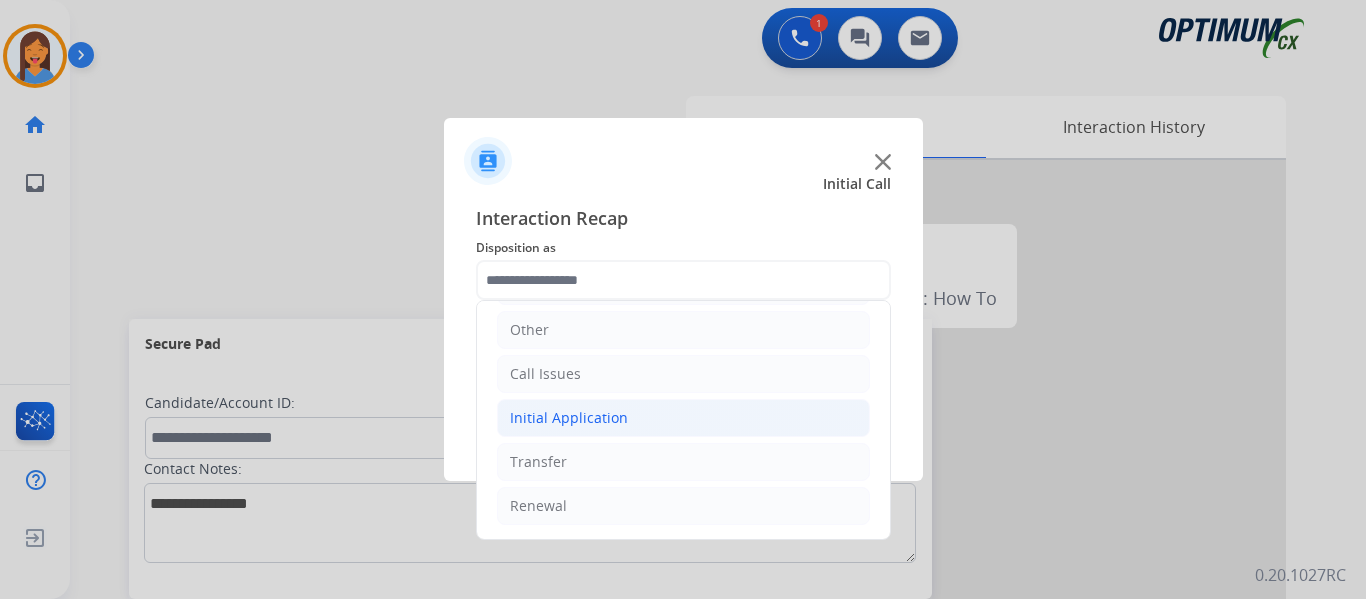 click on "Initial Application" 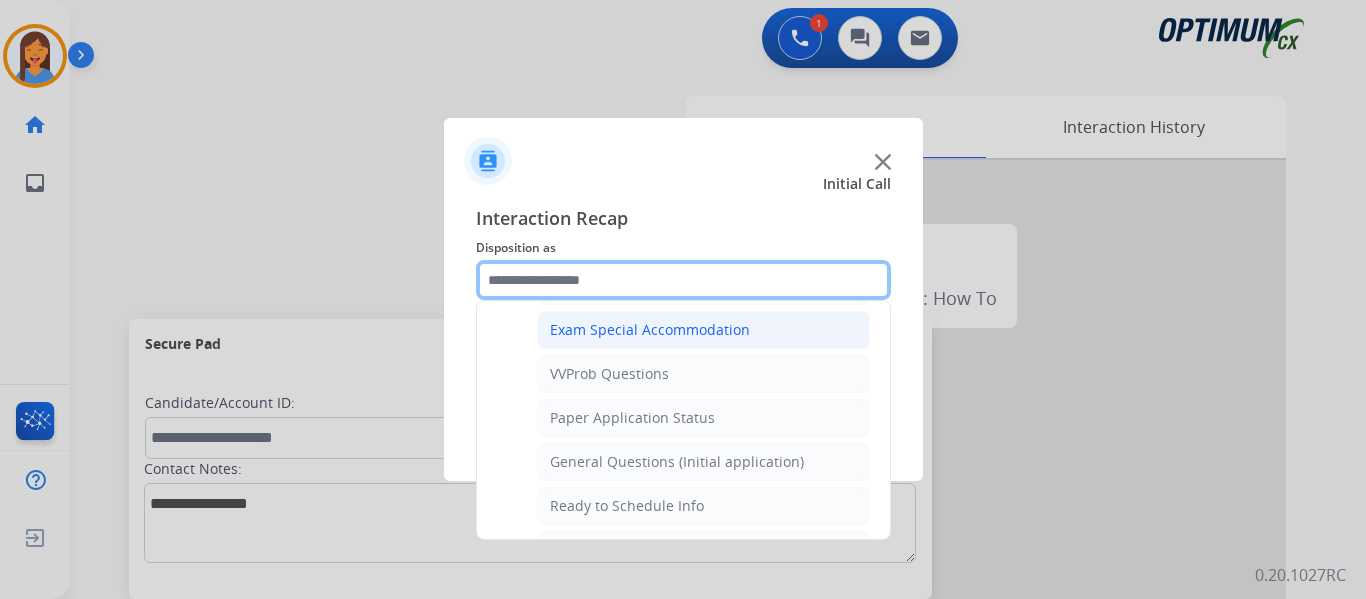 scroll, scrollTop: 1136, scrollLeft: 0, axis: vertical 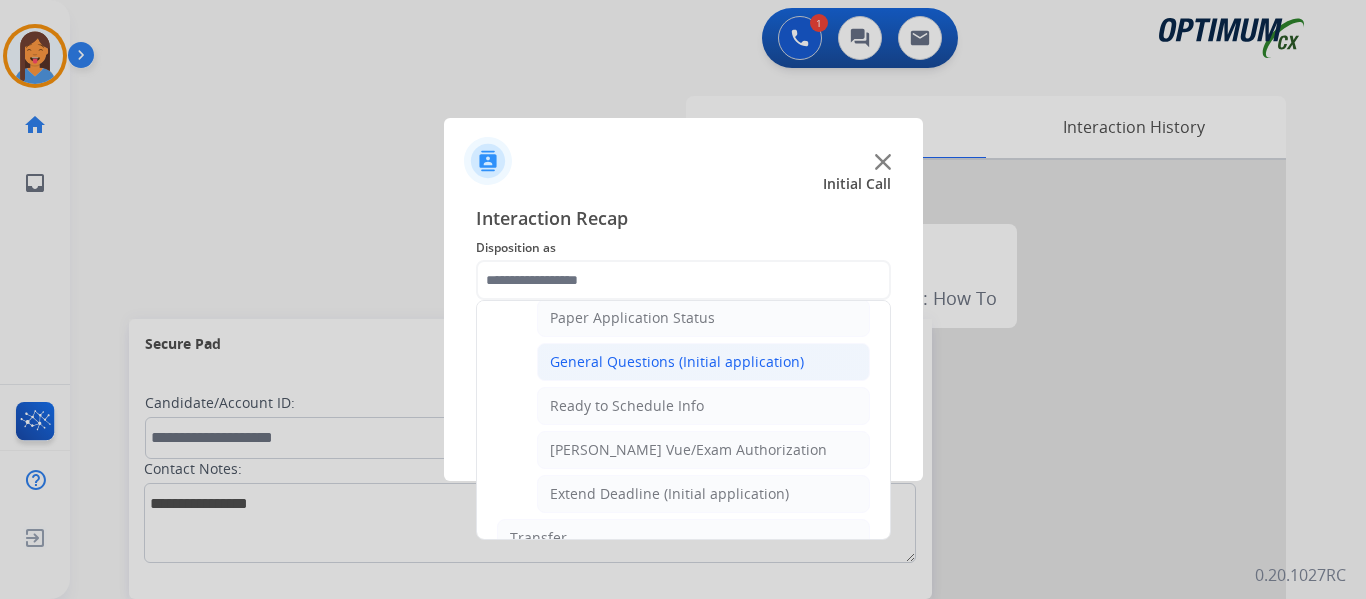 click on "General Questions (Initial application)" 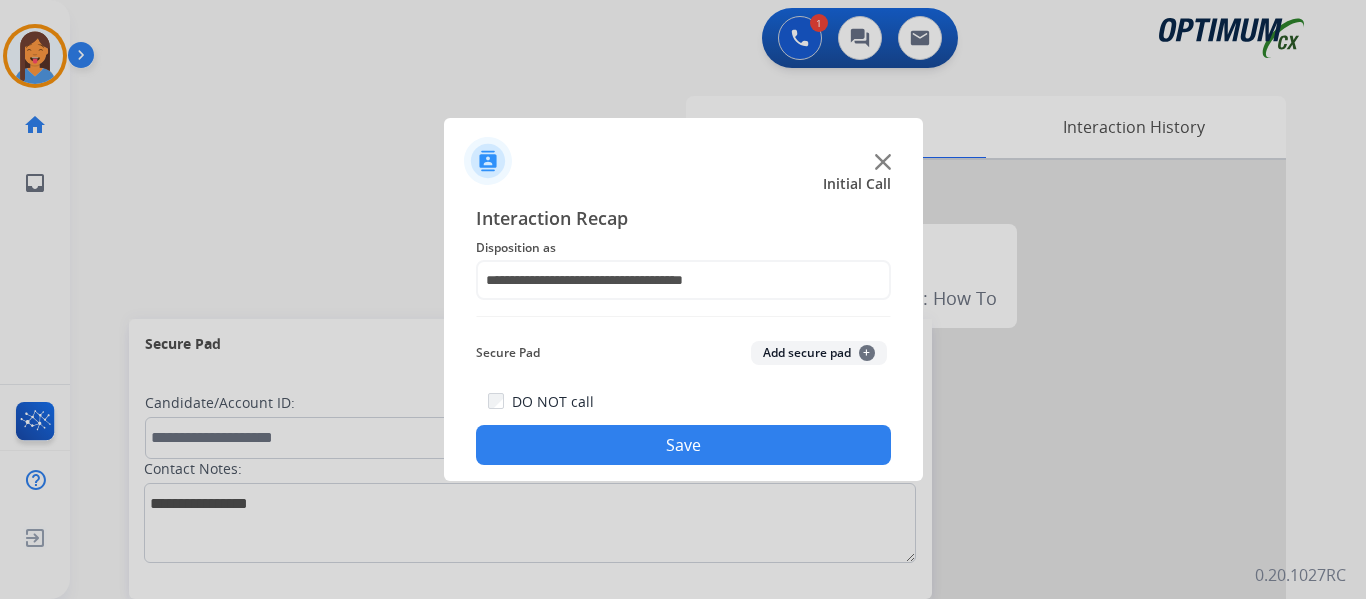 click on "Save" 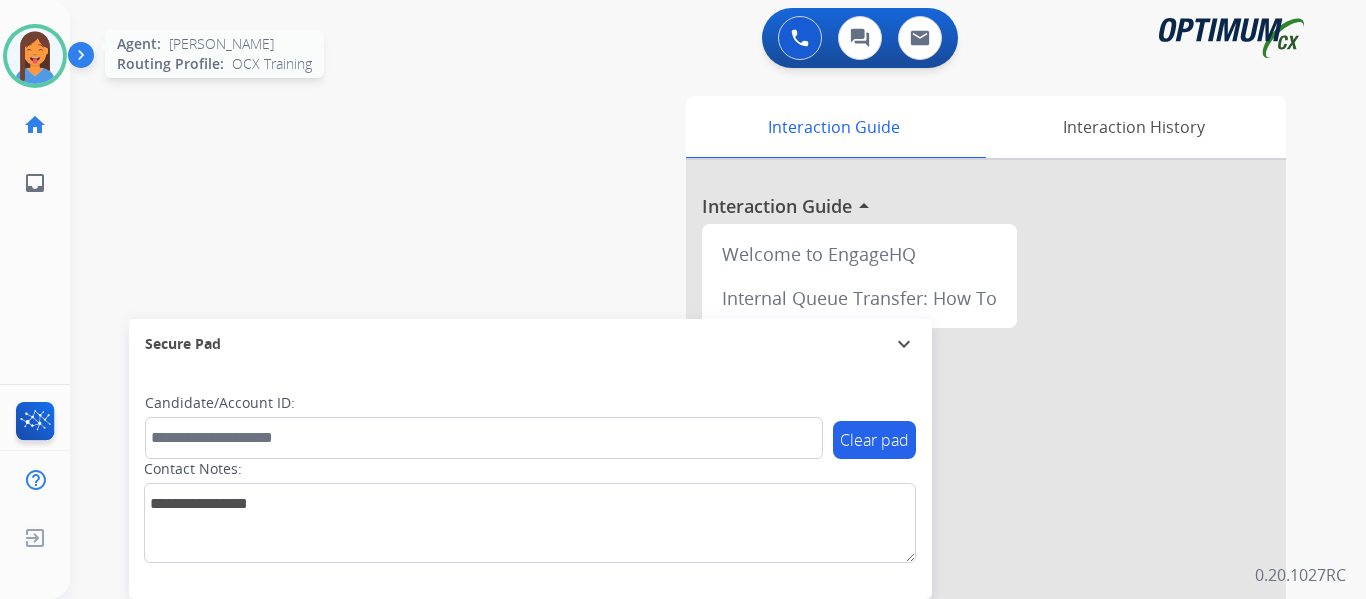 drag, startPoint x: 38, startPoint y: 49, endPoint x: 109, endPoint y: 71, distance: 74.330345 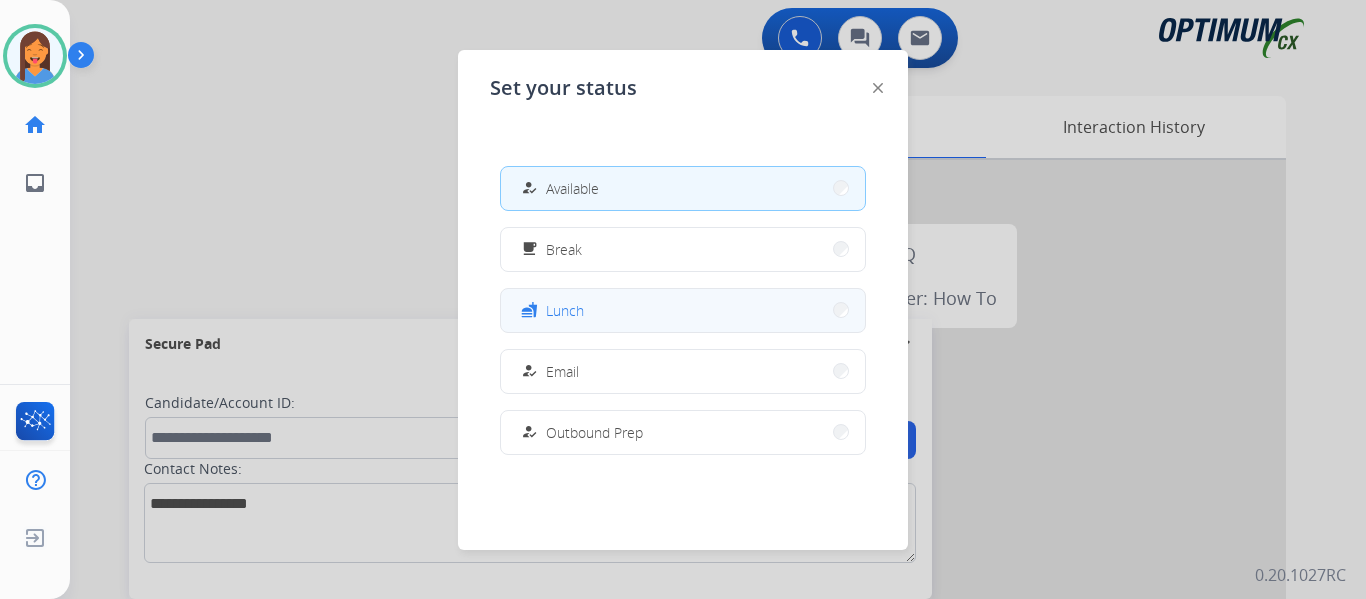 click on "fastfood Lunch" at bounding box center (683, 310) 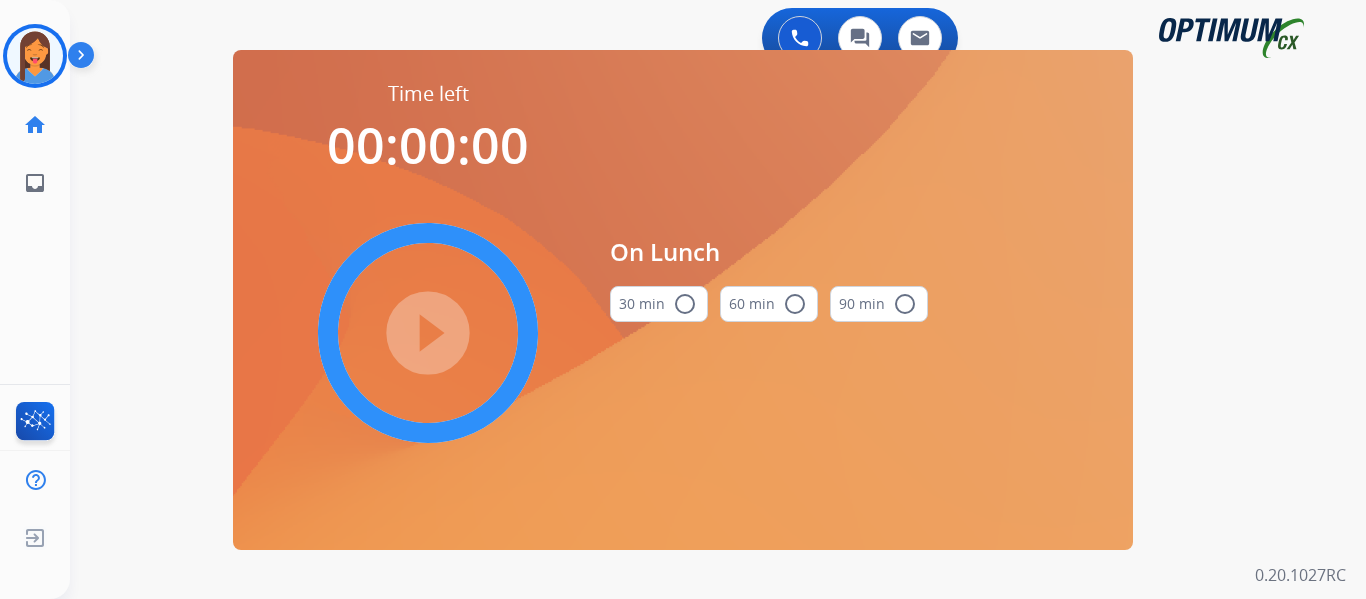 click on "30 min  radio_button_unchecked" at bounding box center [659, 304] 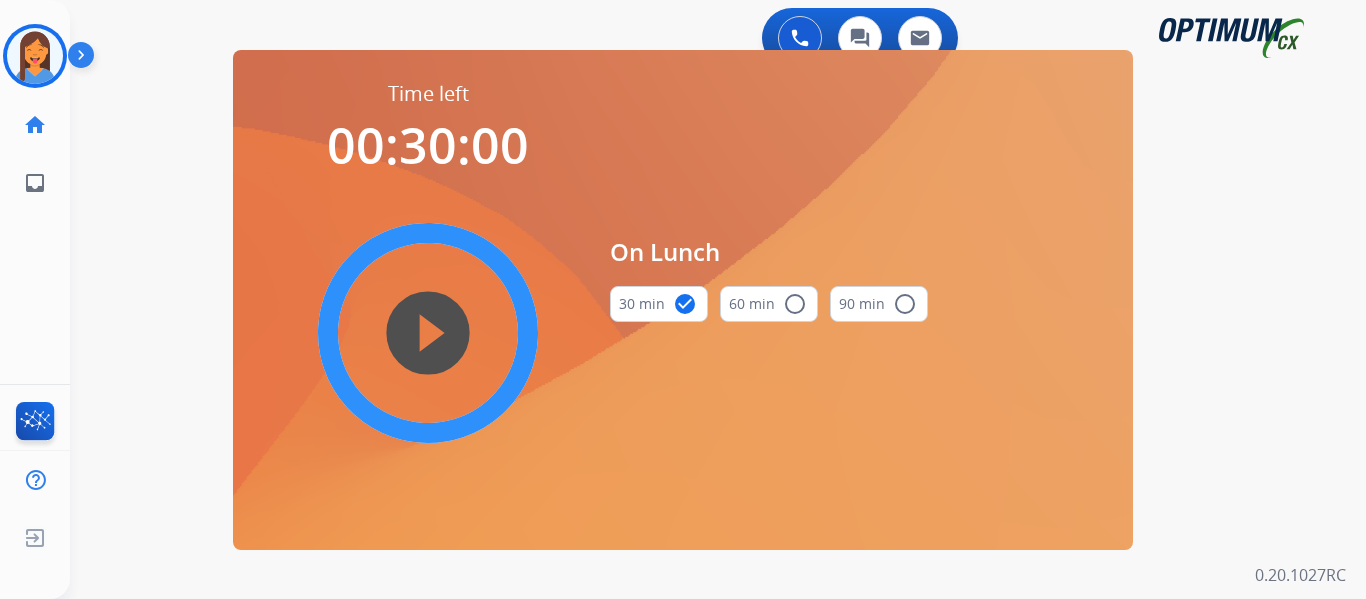 click on "play_circle_filled" at bounding box center (428, 333) 